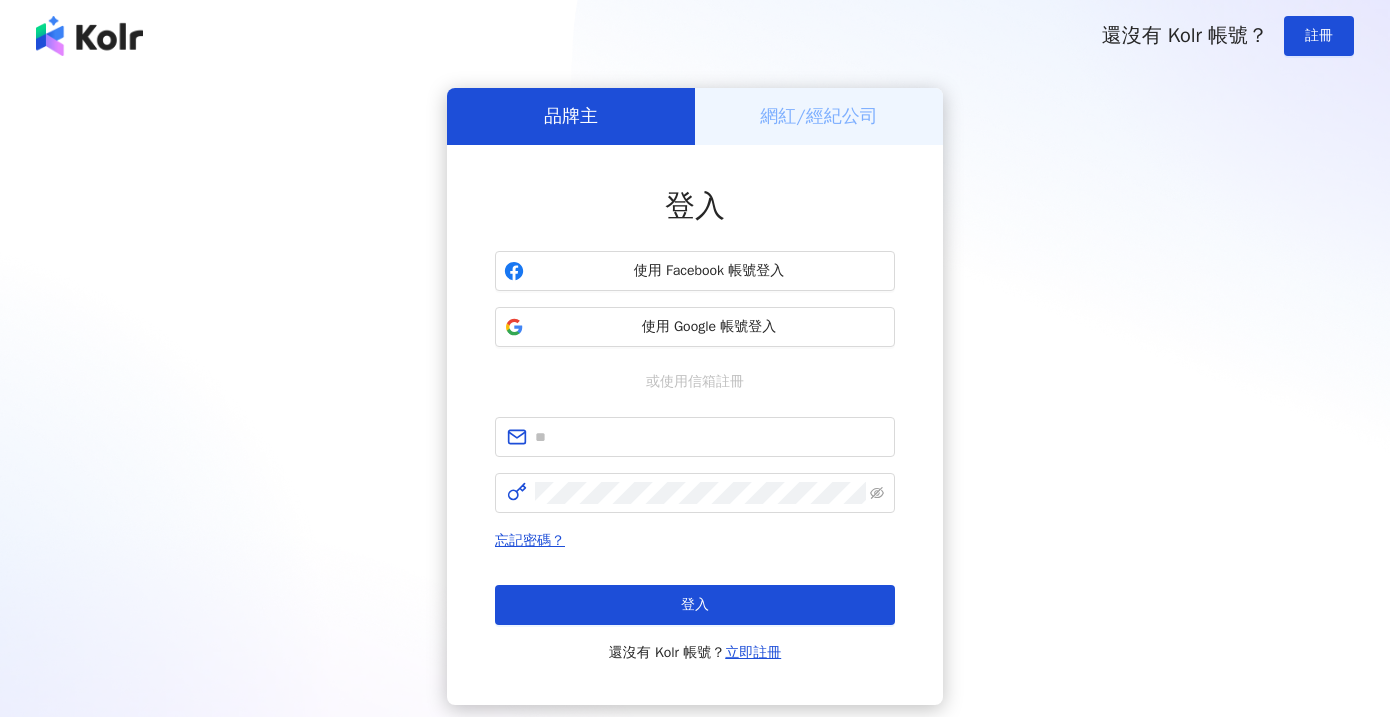 scroll, scrollTop: 0, scrollLeft: 0, axis: both 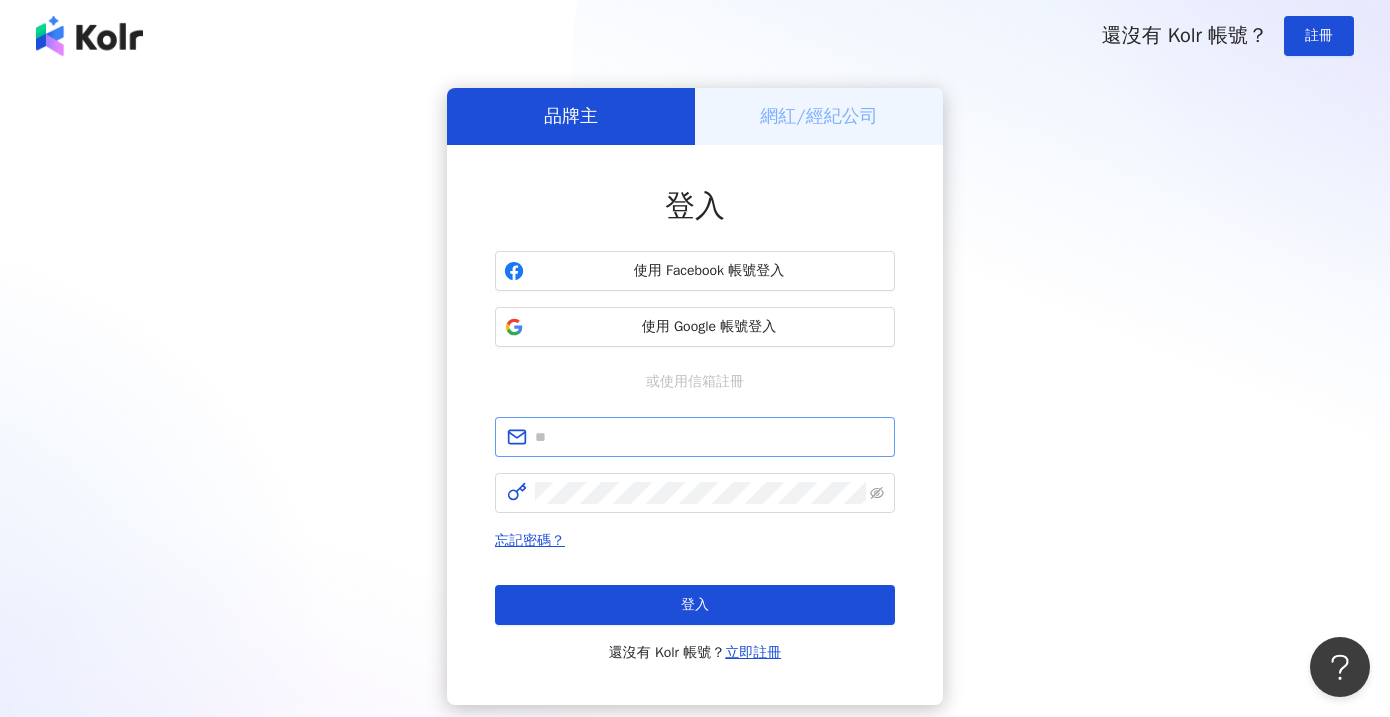 click at bounding box center [695, 437] 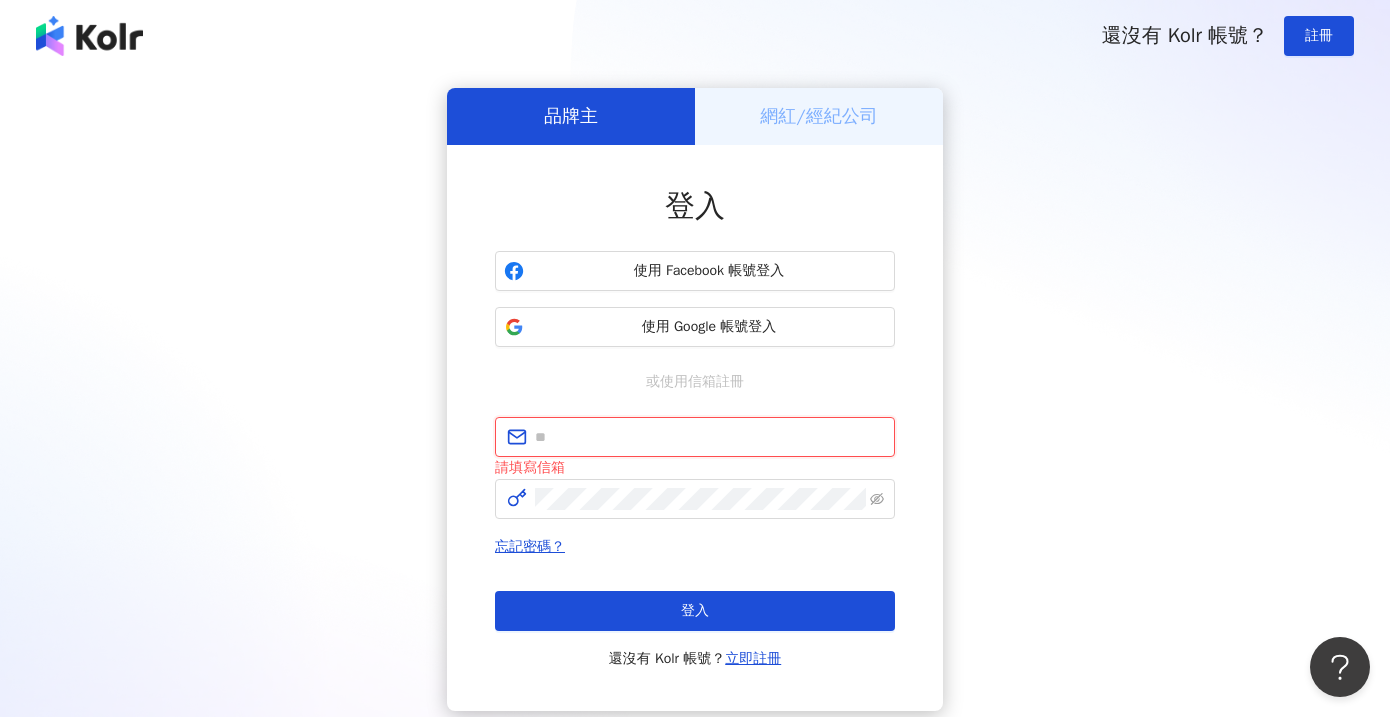 type on "**********" 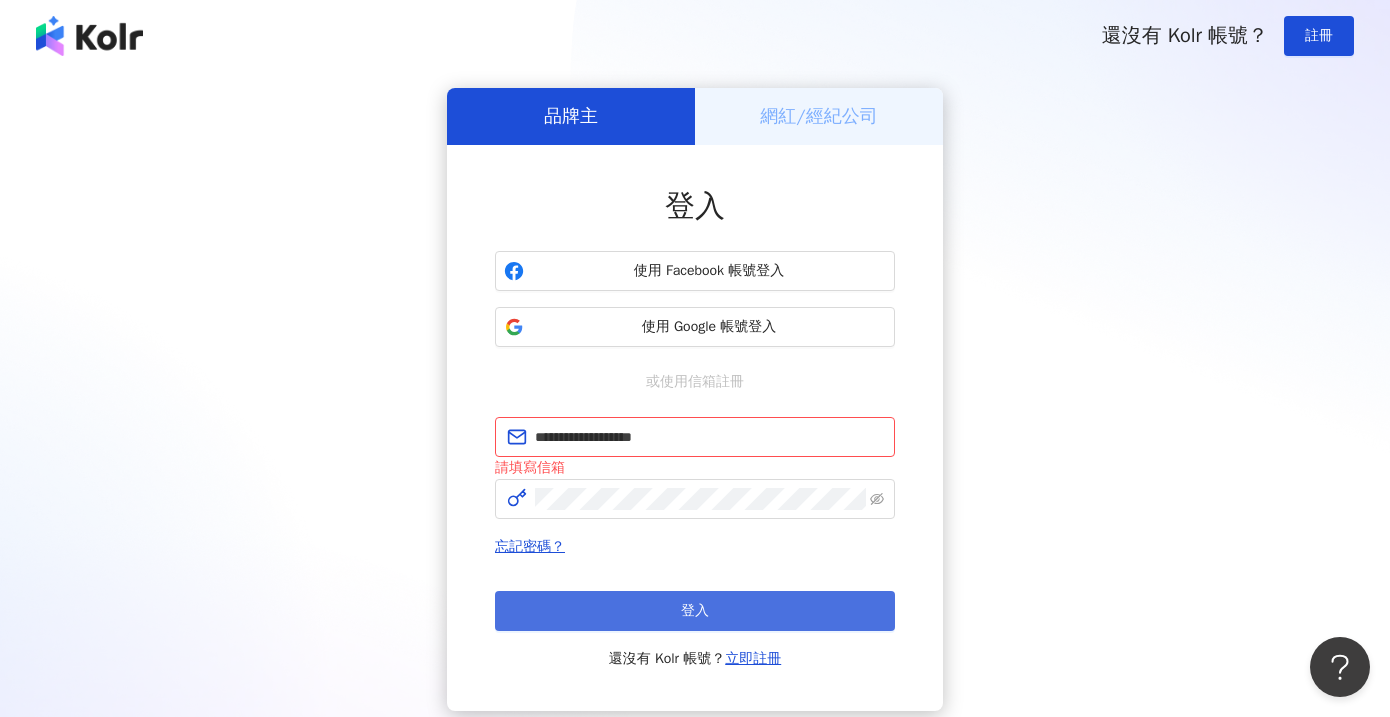 click on "登入" at bounding box center [695, 611] 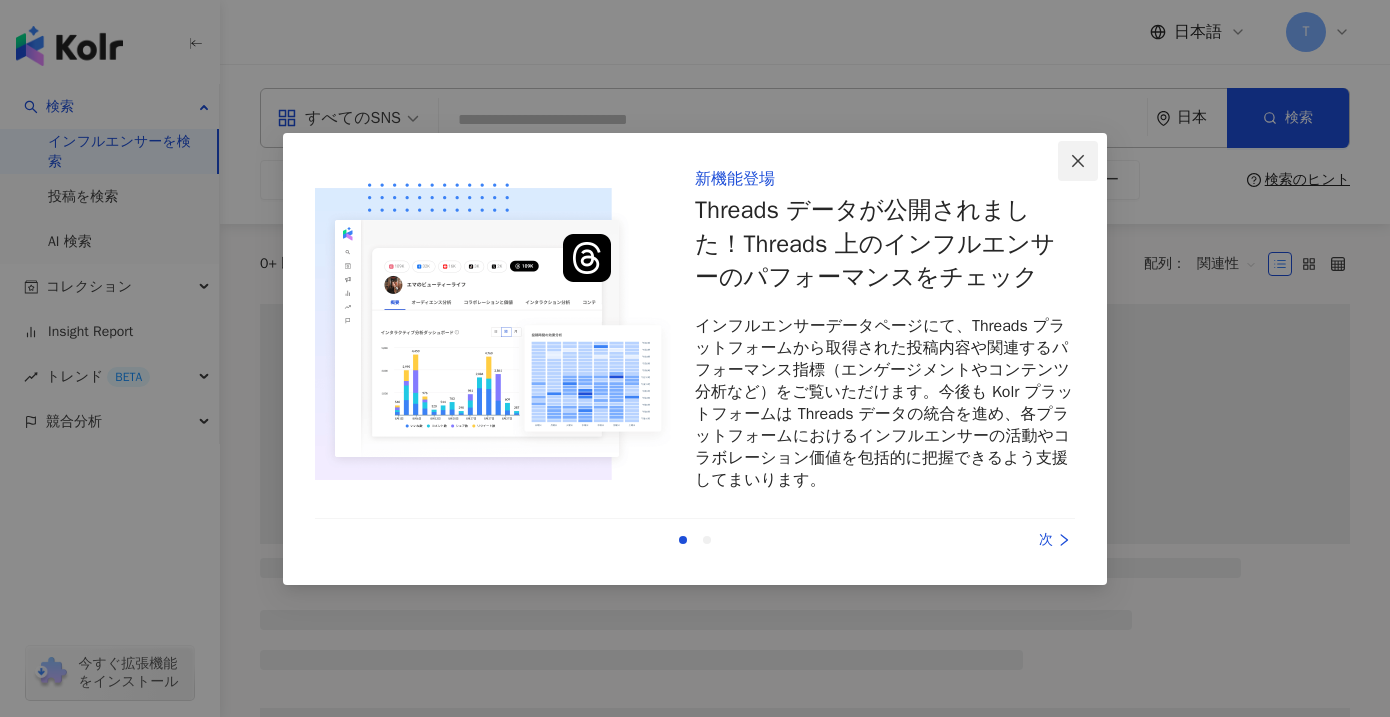 click 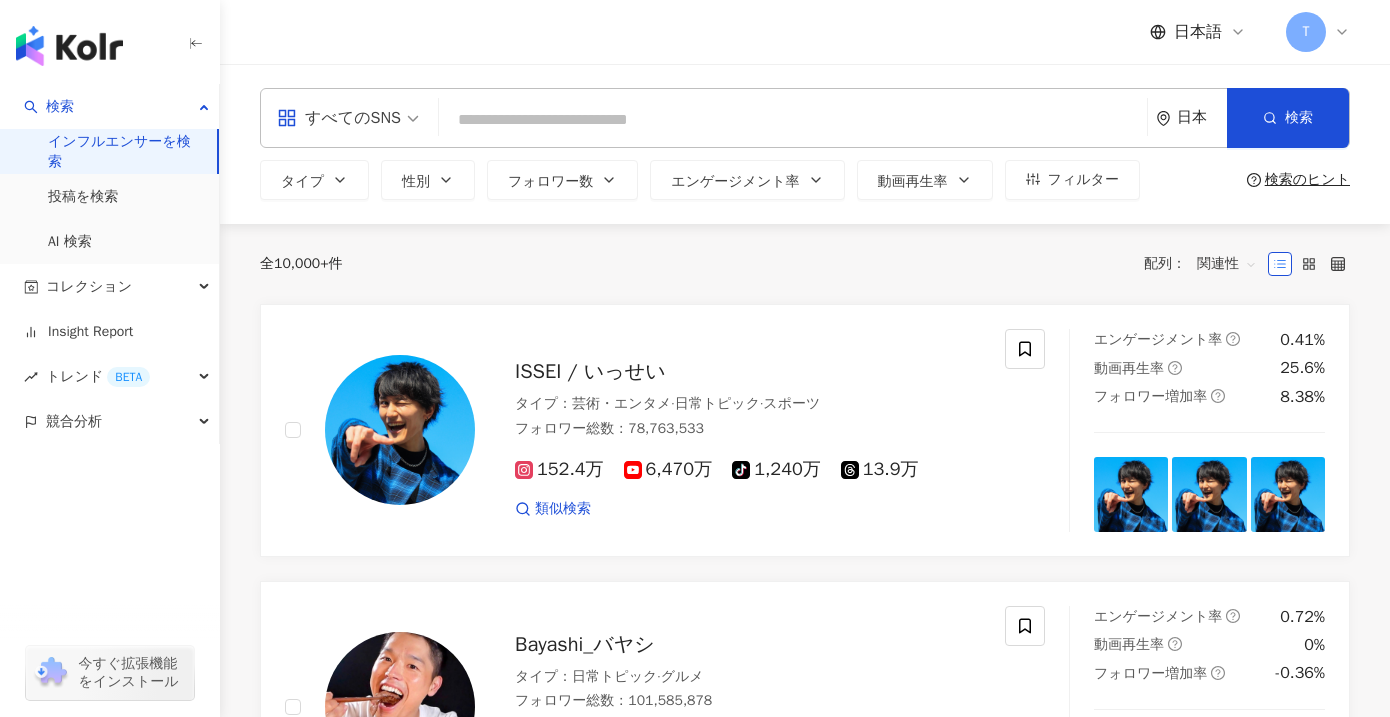 drag, startPoint x: 846, startPoint y: 105, endPoint x: 848, endPoint y: 122, distance: 17.117243 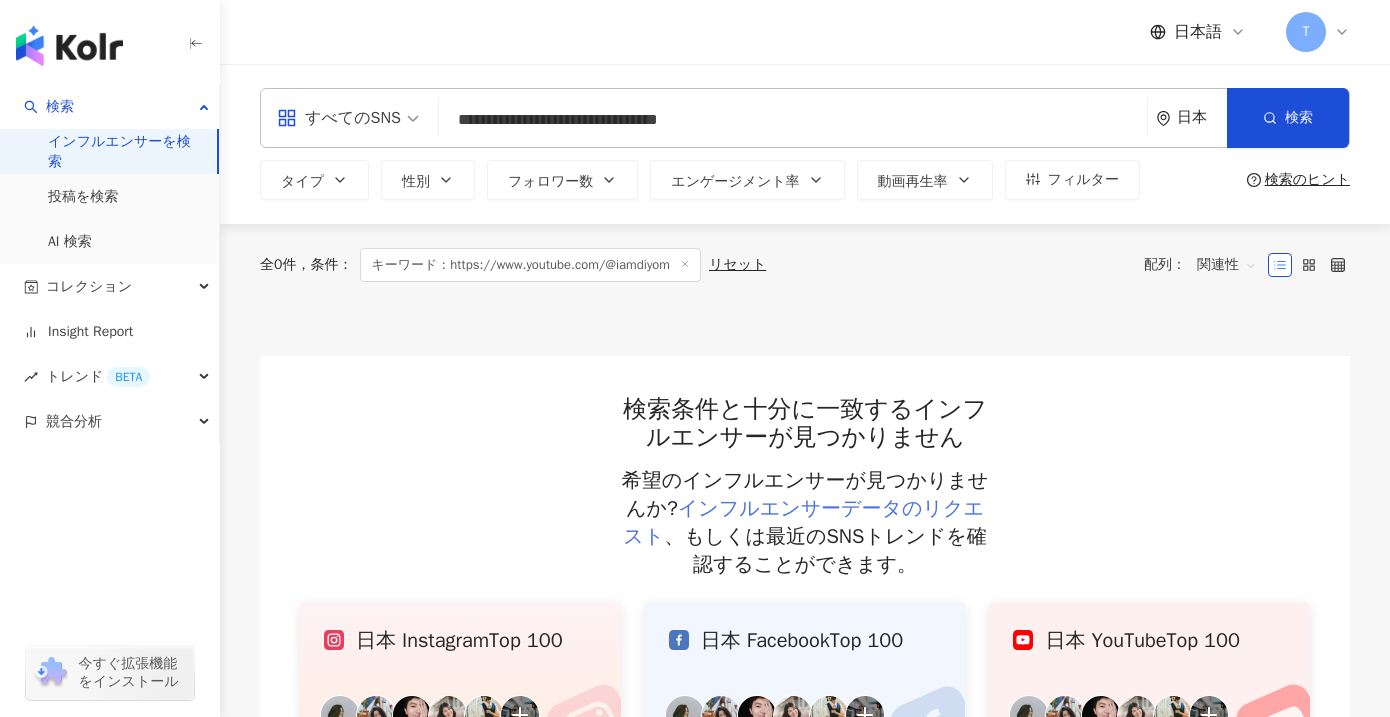 type on "**********" 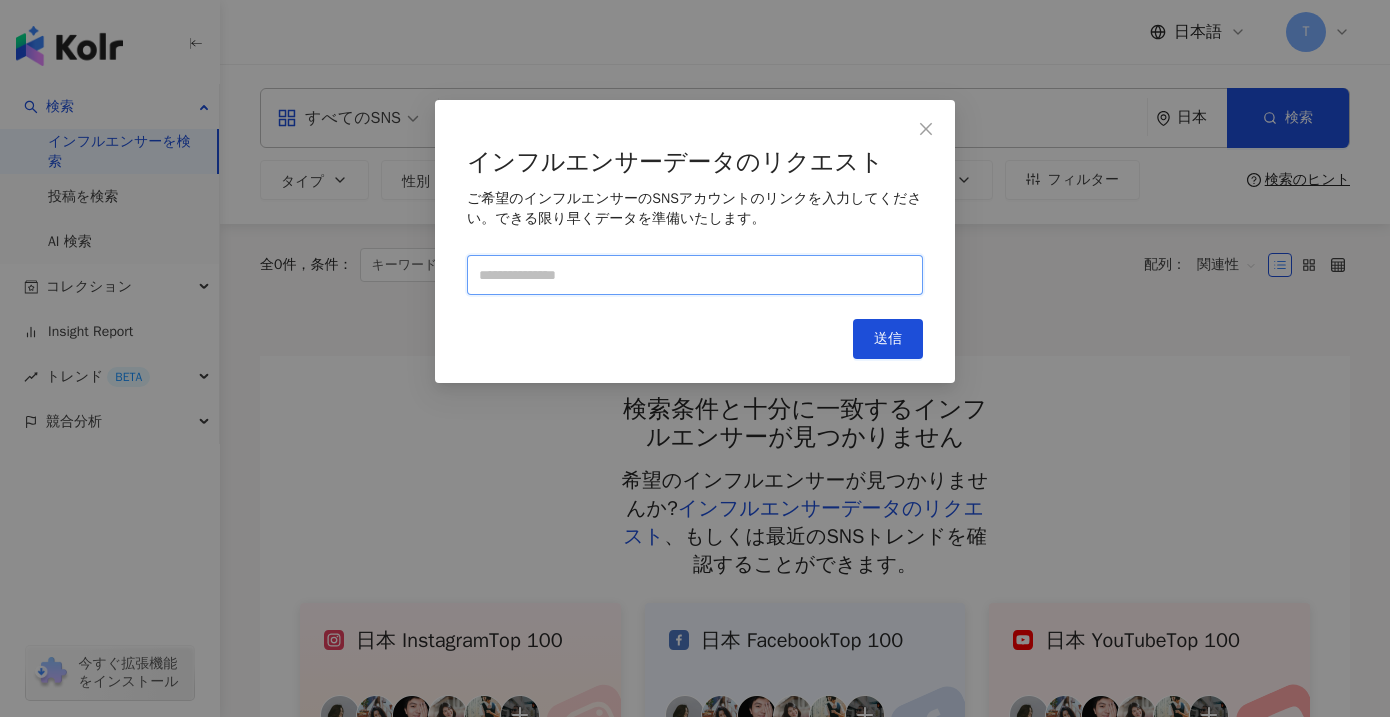 click at bounding box center (695, 275) 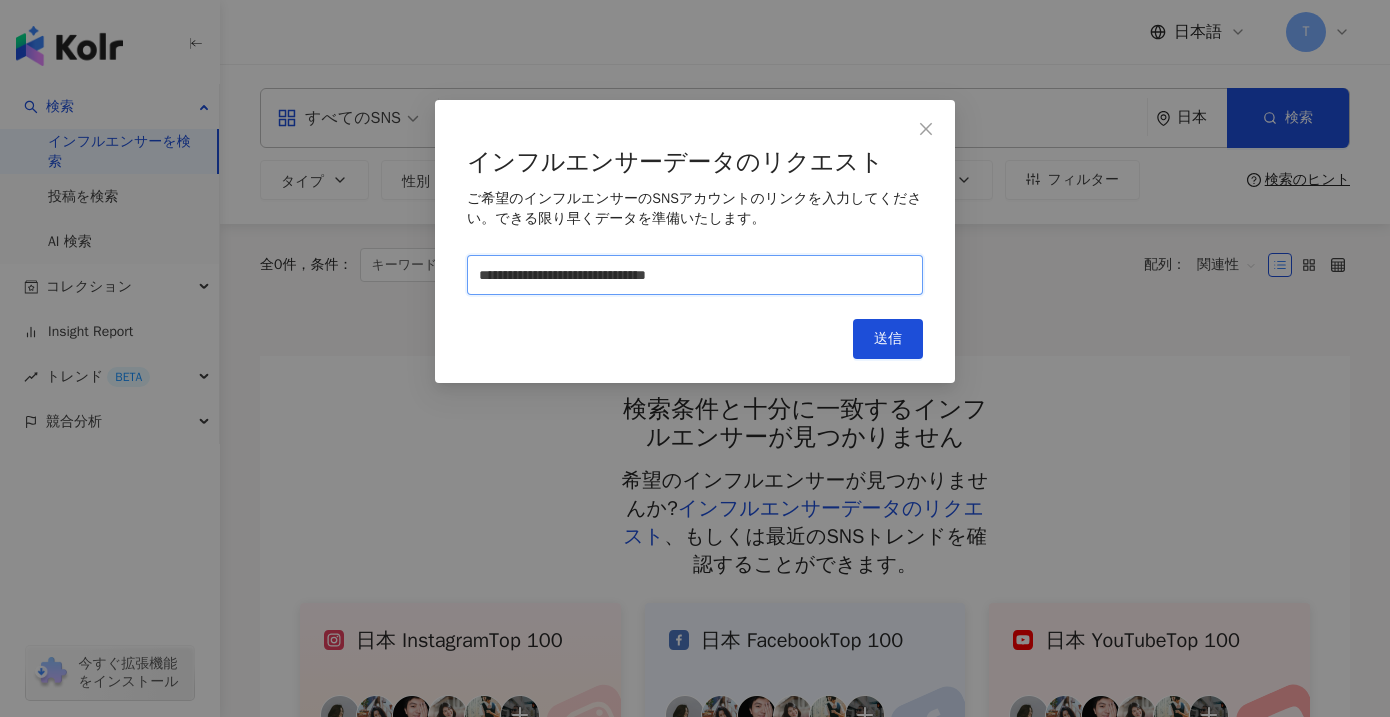 type on "**********" 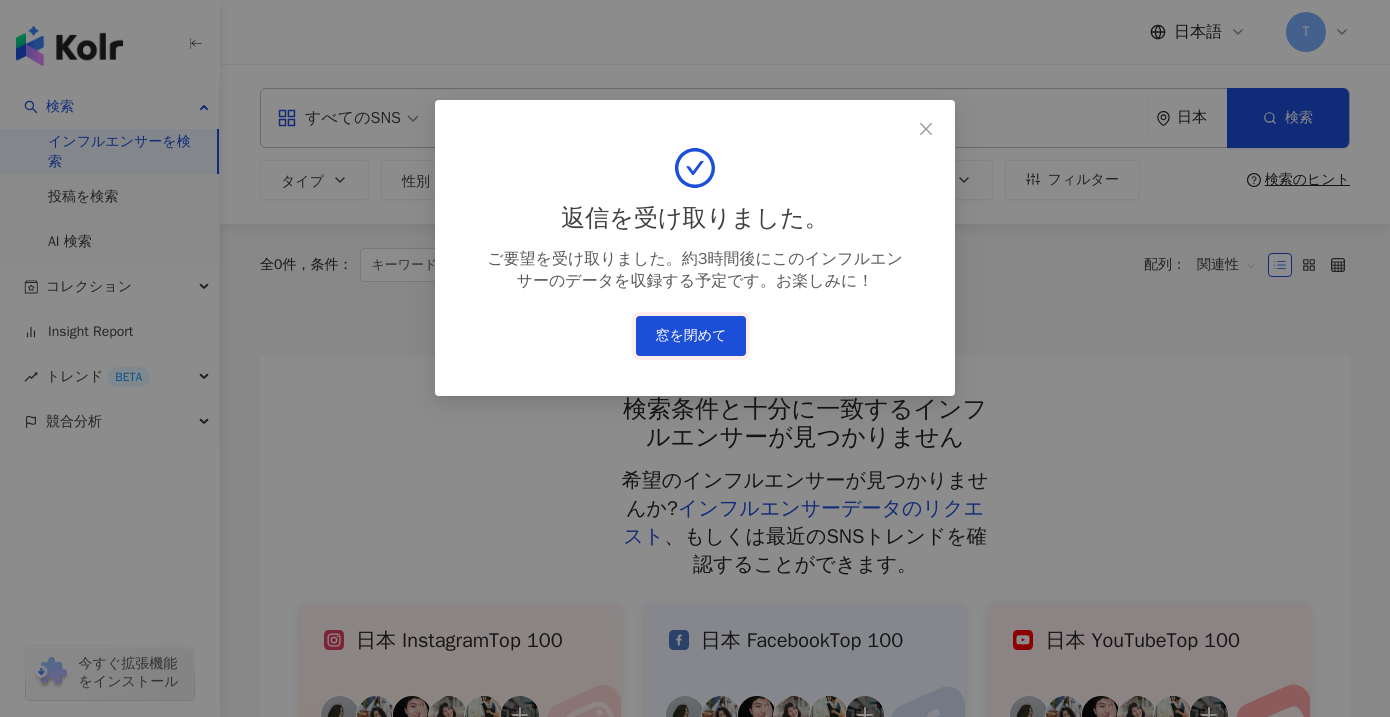 click on "窓を閉めて" at bounding box center [691, 336] 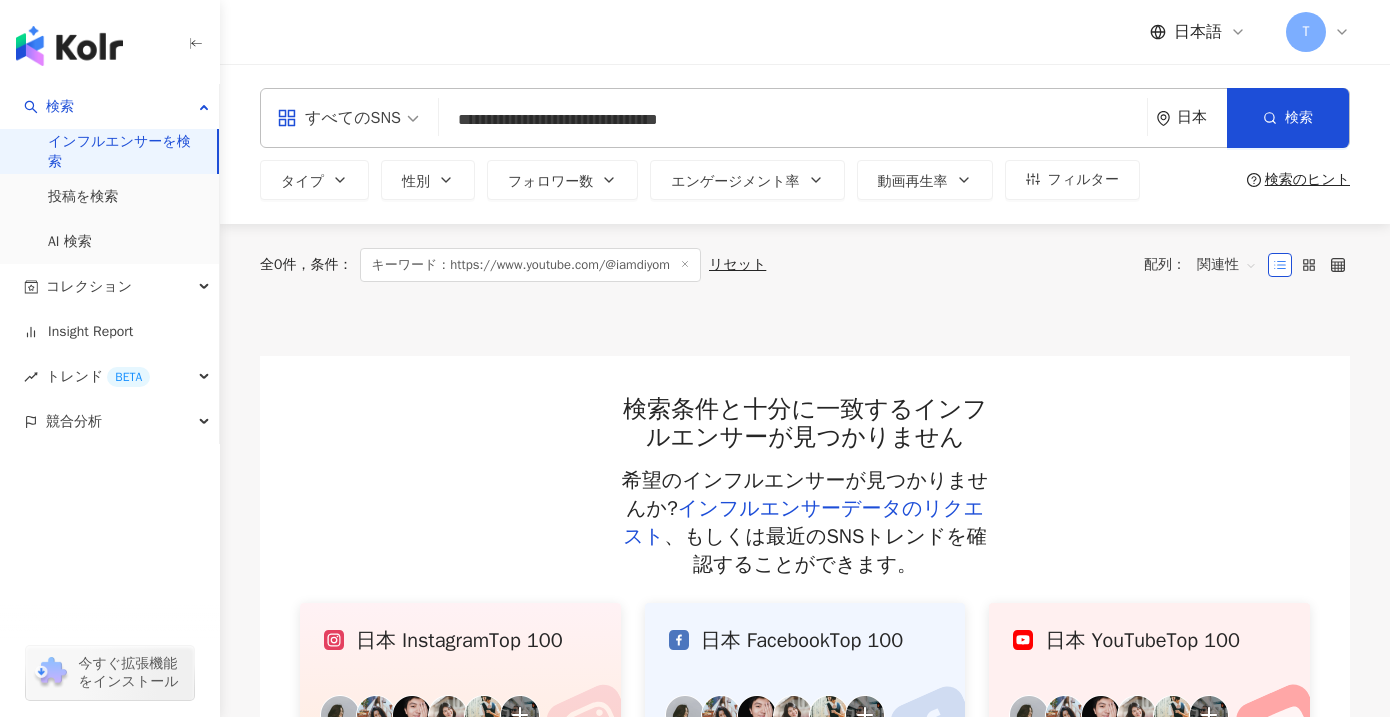 drag, startPoint x: 807, startPoint y: 130, endPoint x: 816, endPoint y: 124, distance: 10.816654 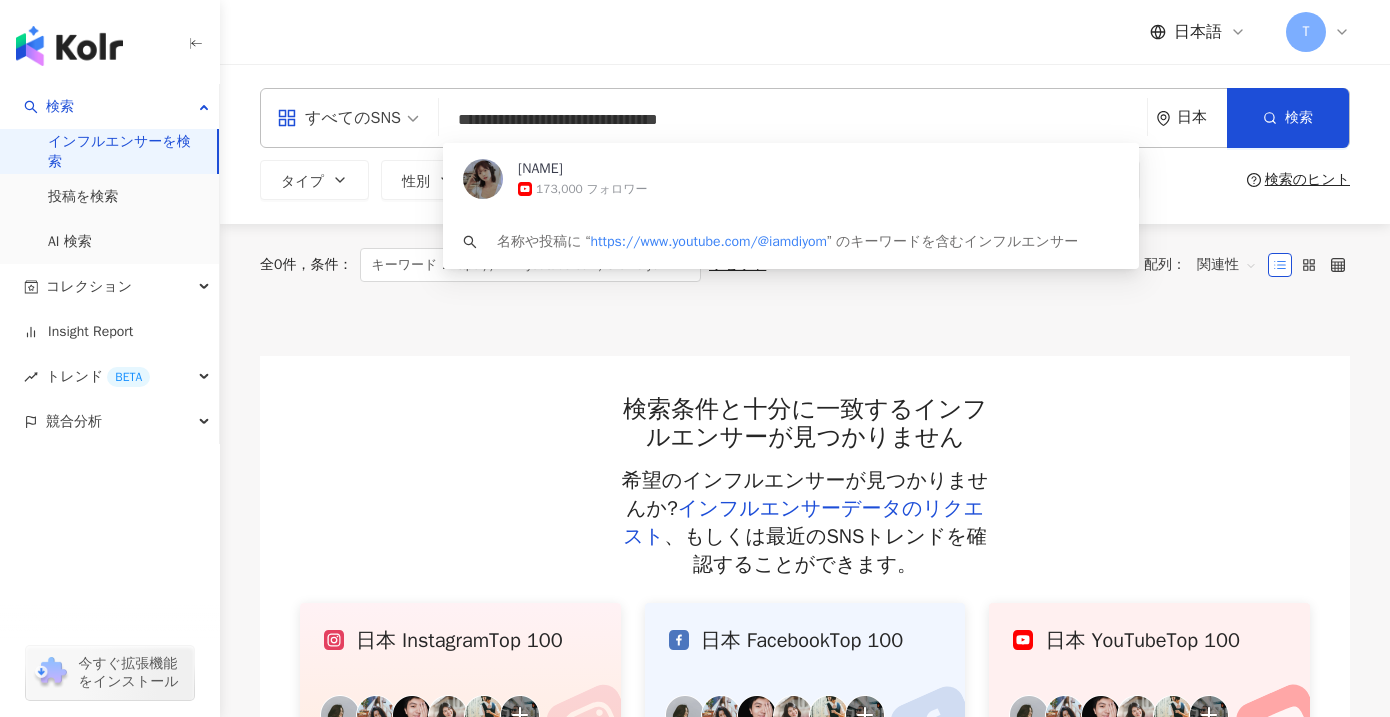 drag, startPoint x: 404, startPoint y: 126, endPoint x: 286, endPoint y: 122, distance: 118.06778 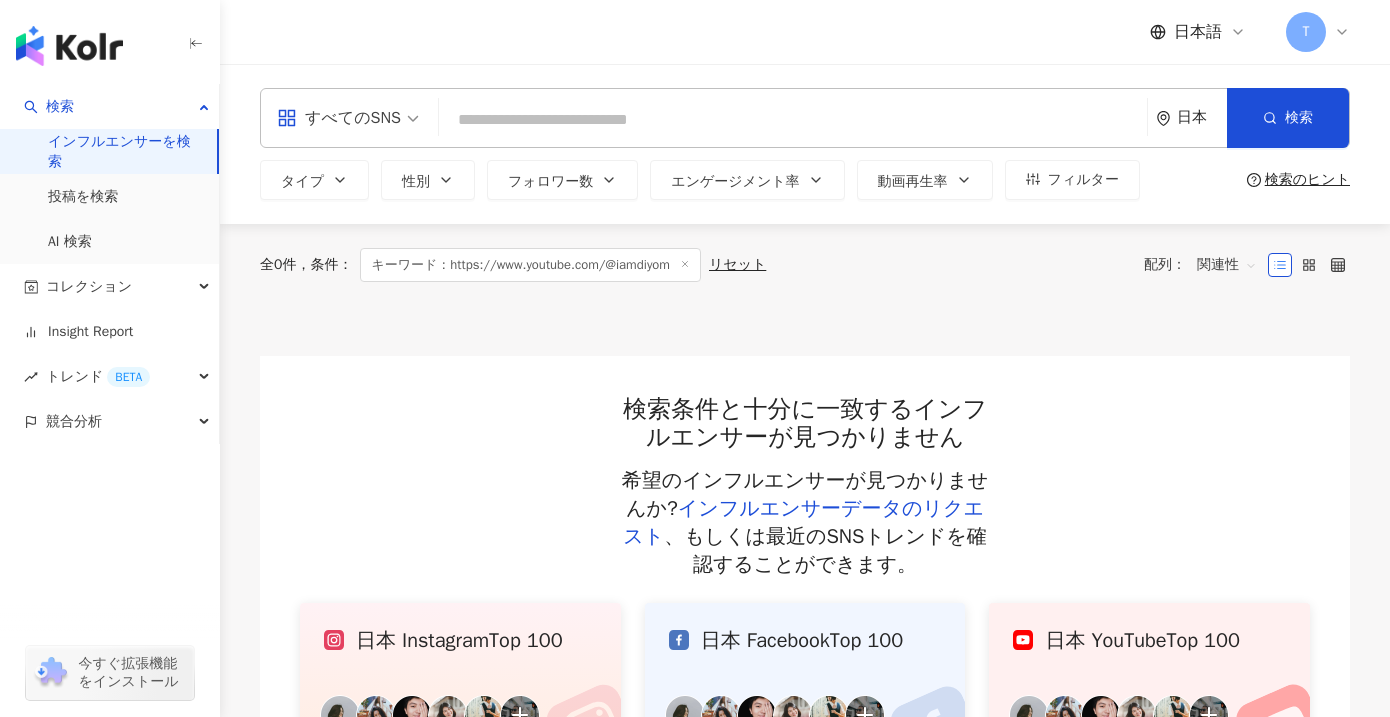 paste on "**********" 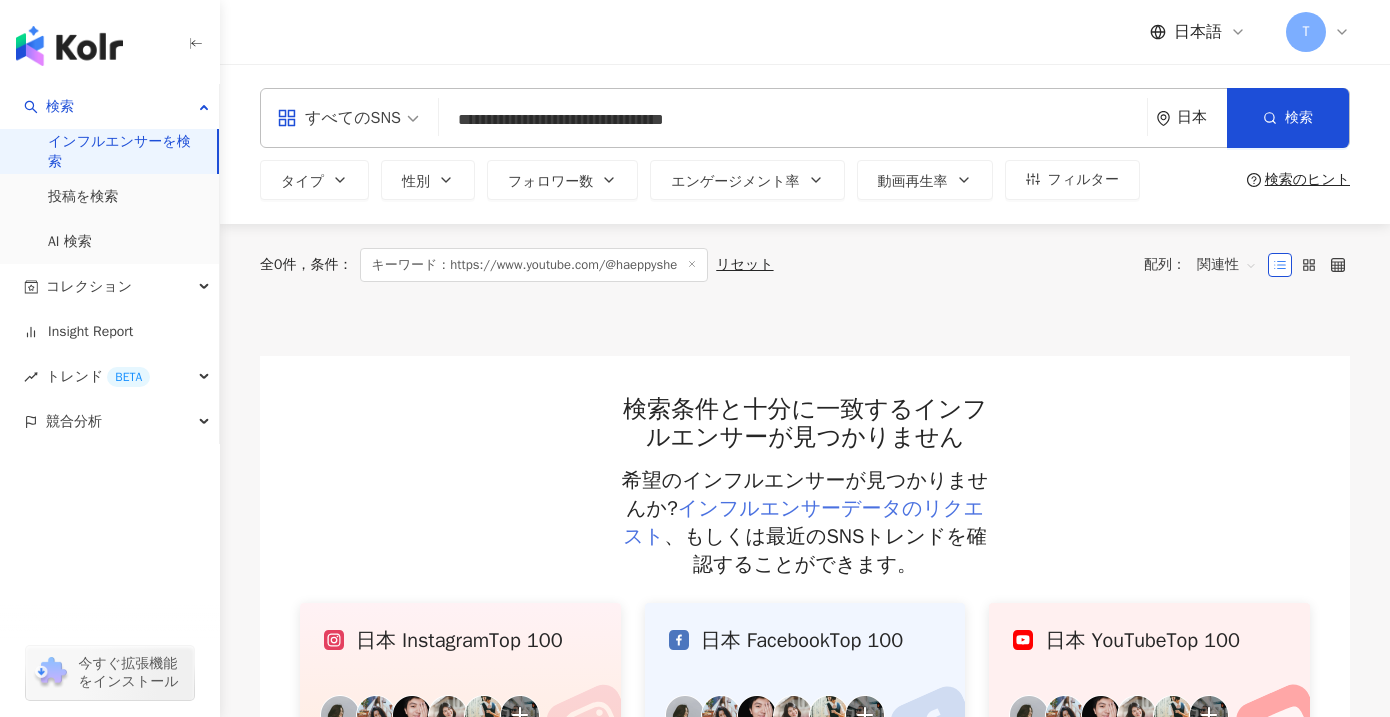 type on "**********" 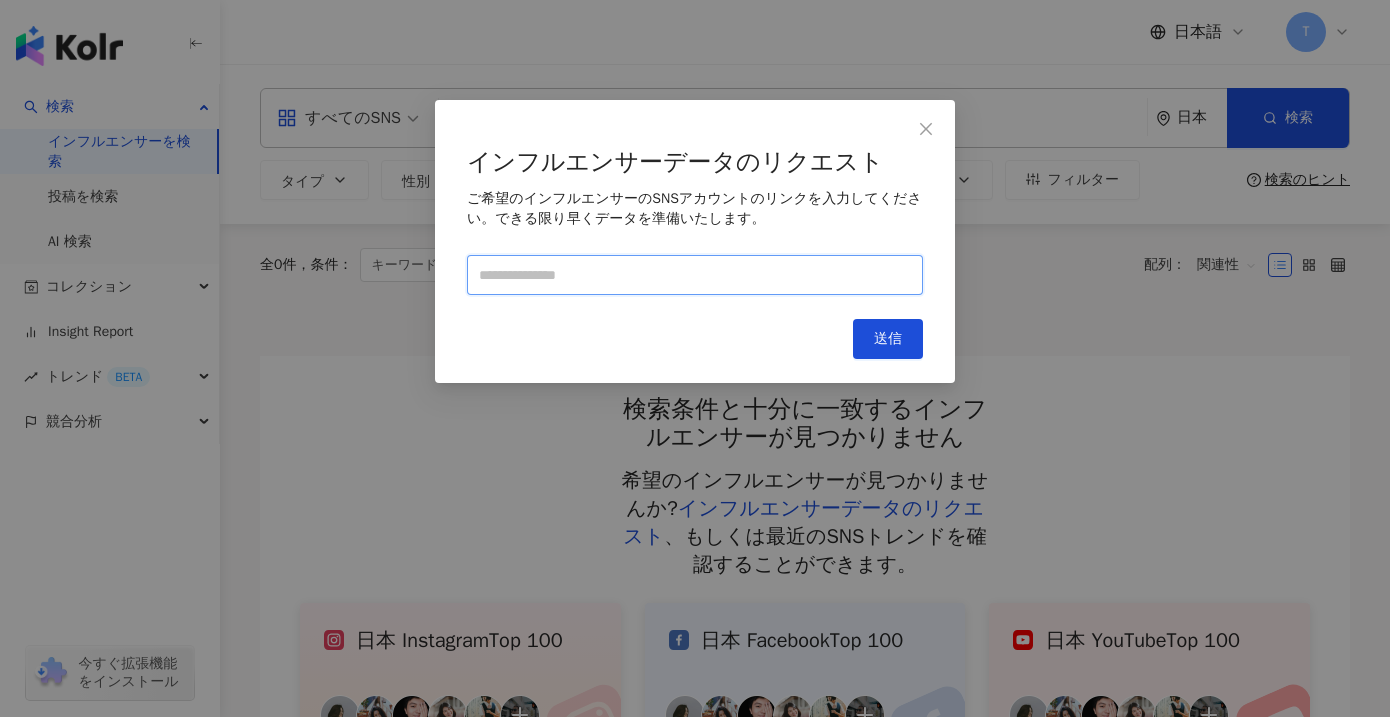 click at bounding box center (695, 275) 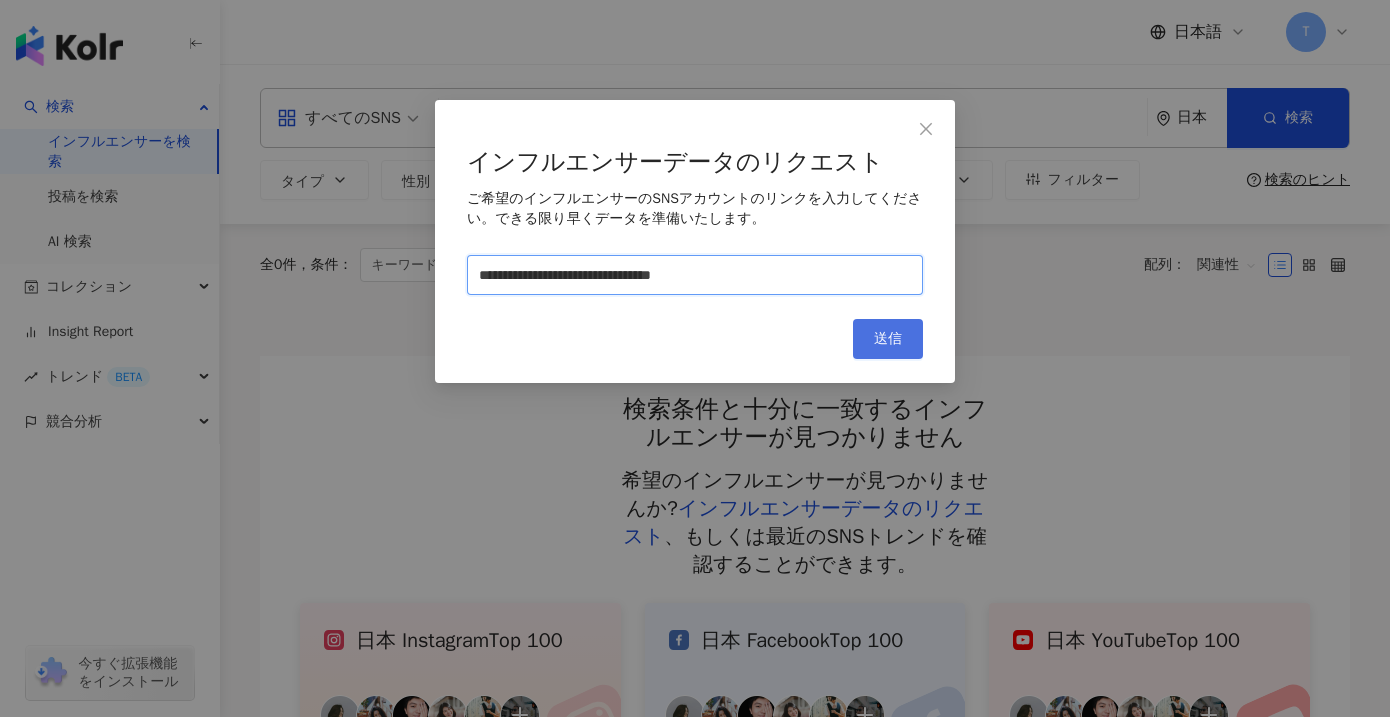type on "**********" 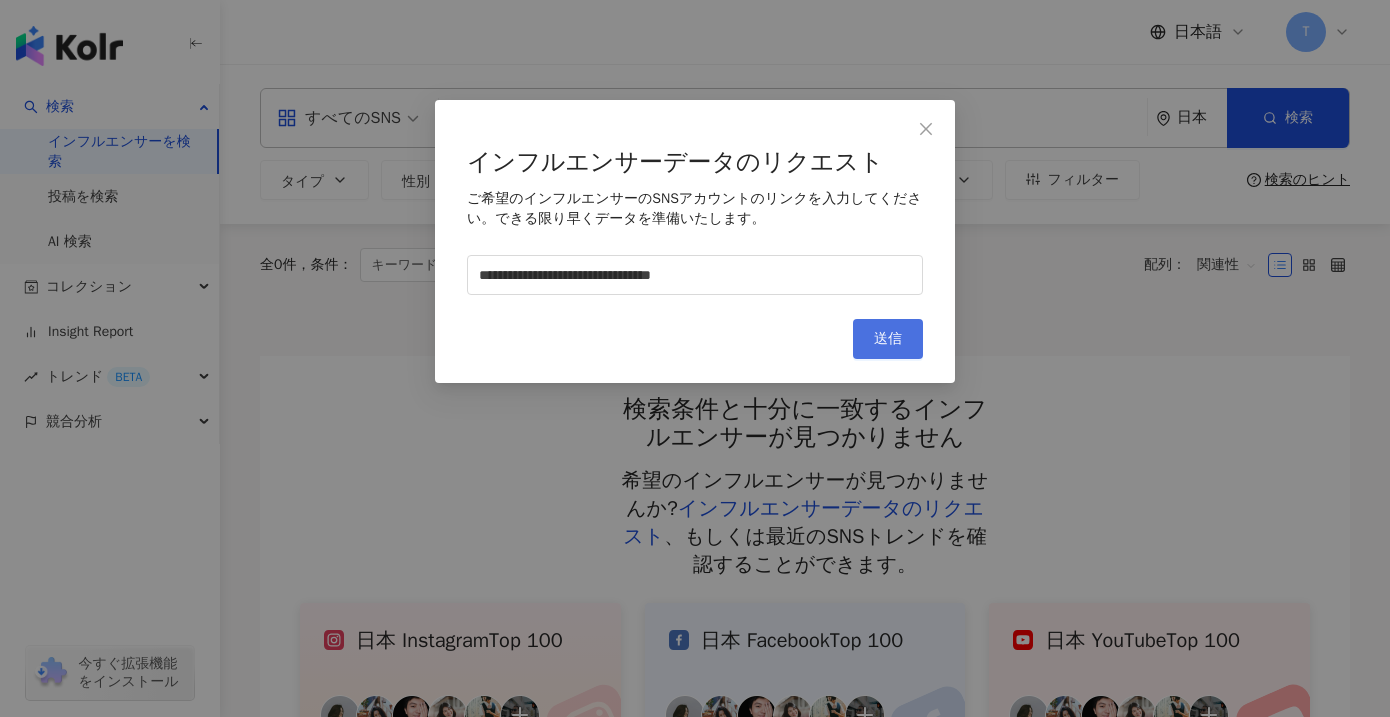 click on "送信" at bounding box center [888, 339] 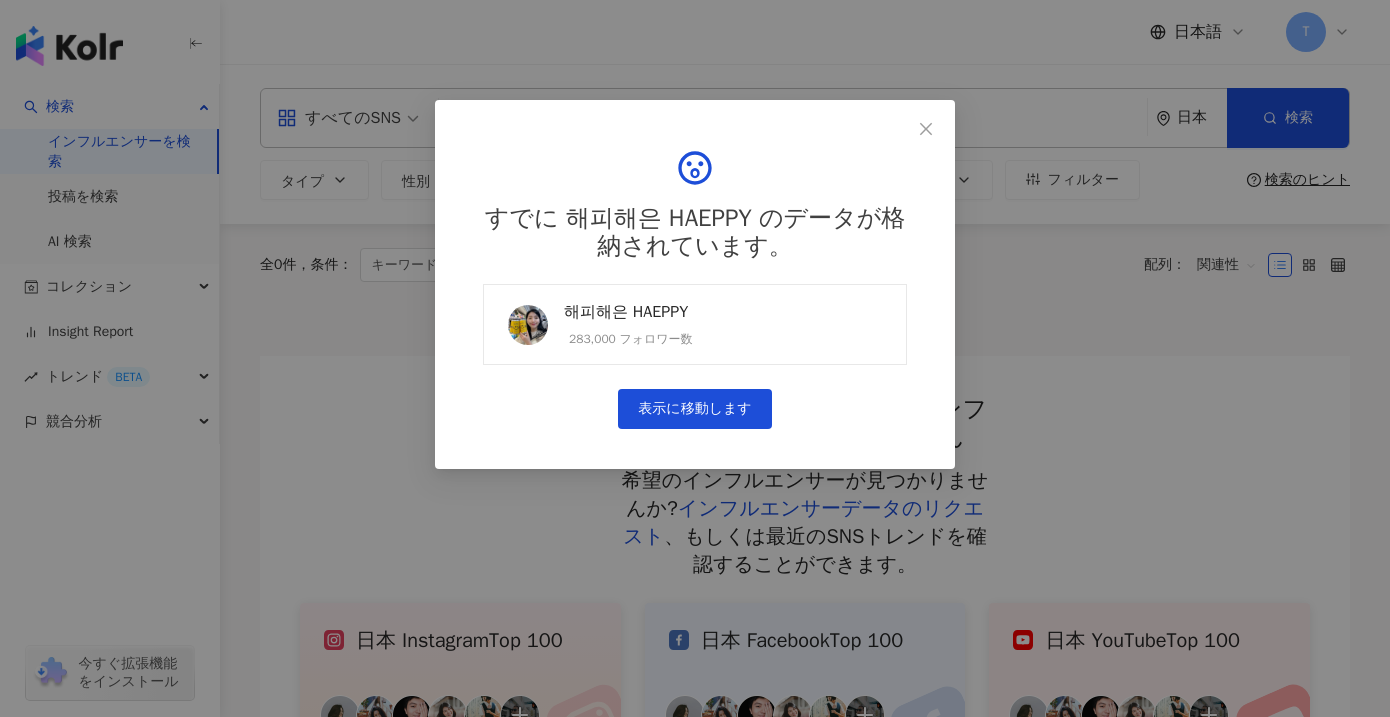 click on "해피해은 HAEPPY" at bounding box center (628, 312) 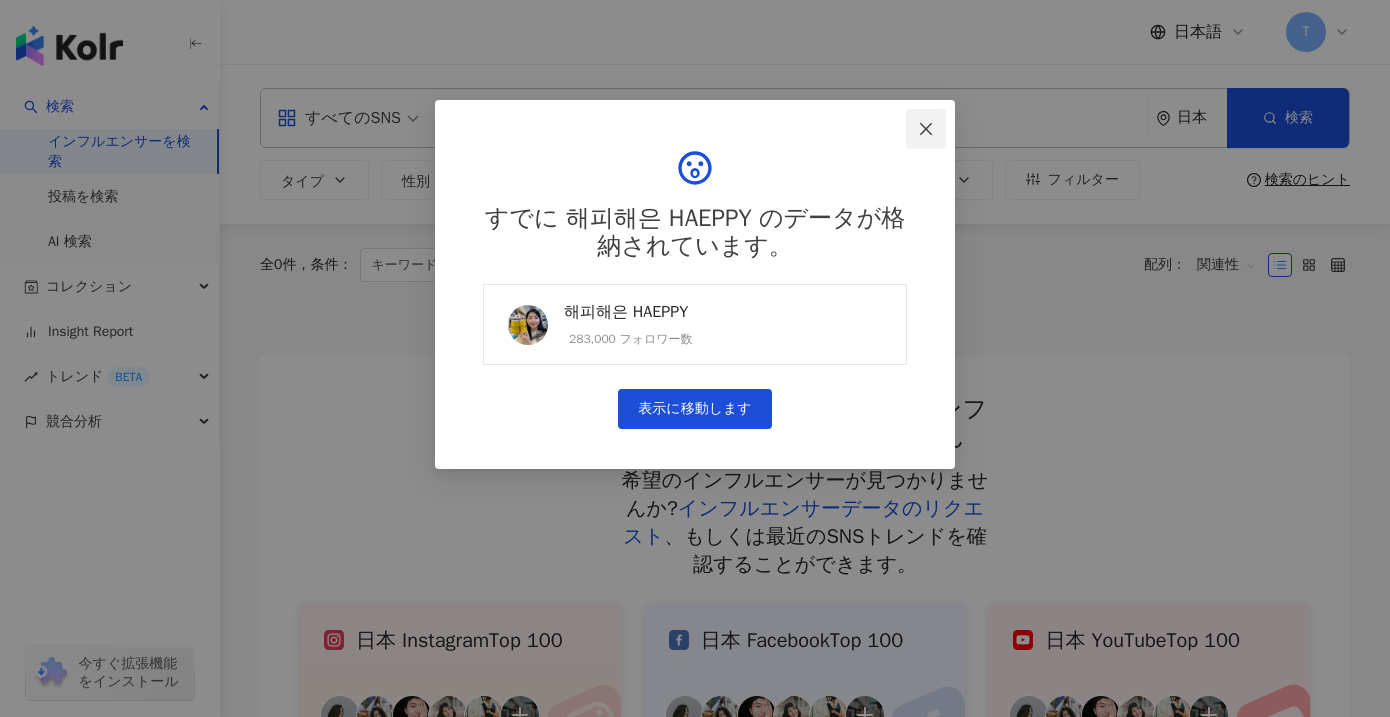 click 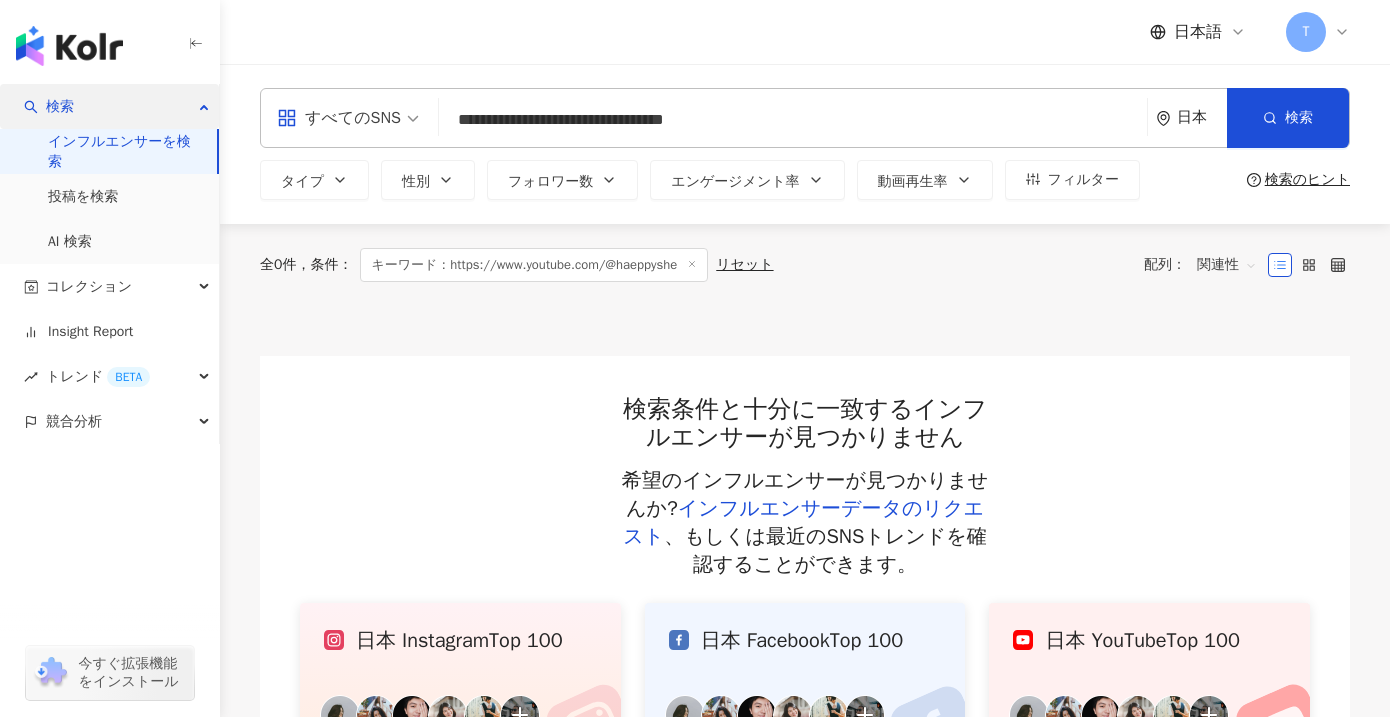 drag, startPoint x: 522, startPoint y: 133, endPoint x: 196, endPoint y: 115, distance: 326.49655 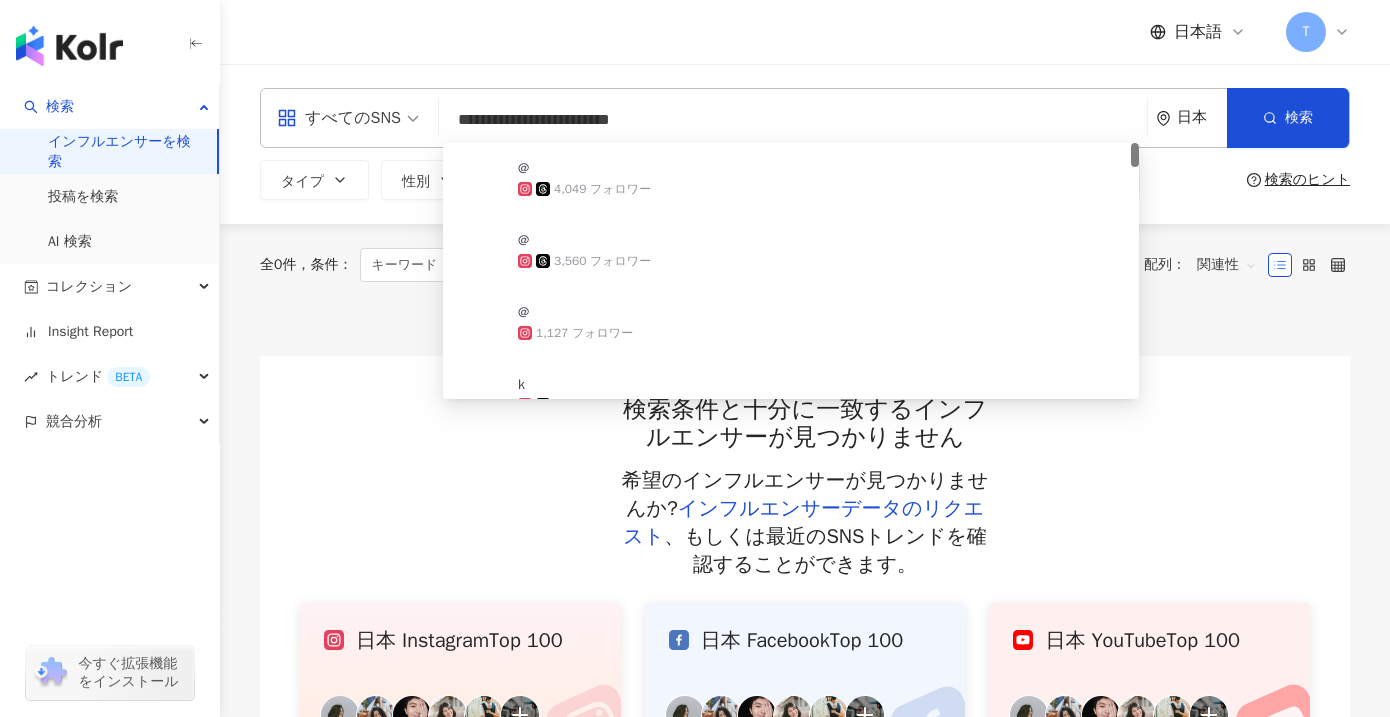 drag, startPoint x: 726, startPoint y: 120, endPoint x: 226, endPoint y: 118, distance: 500.004 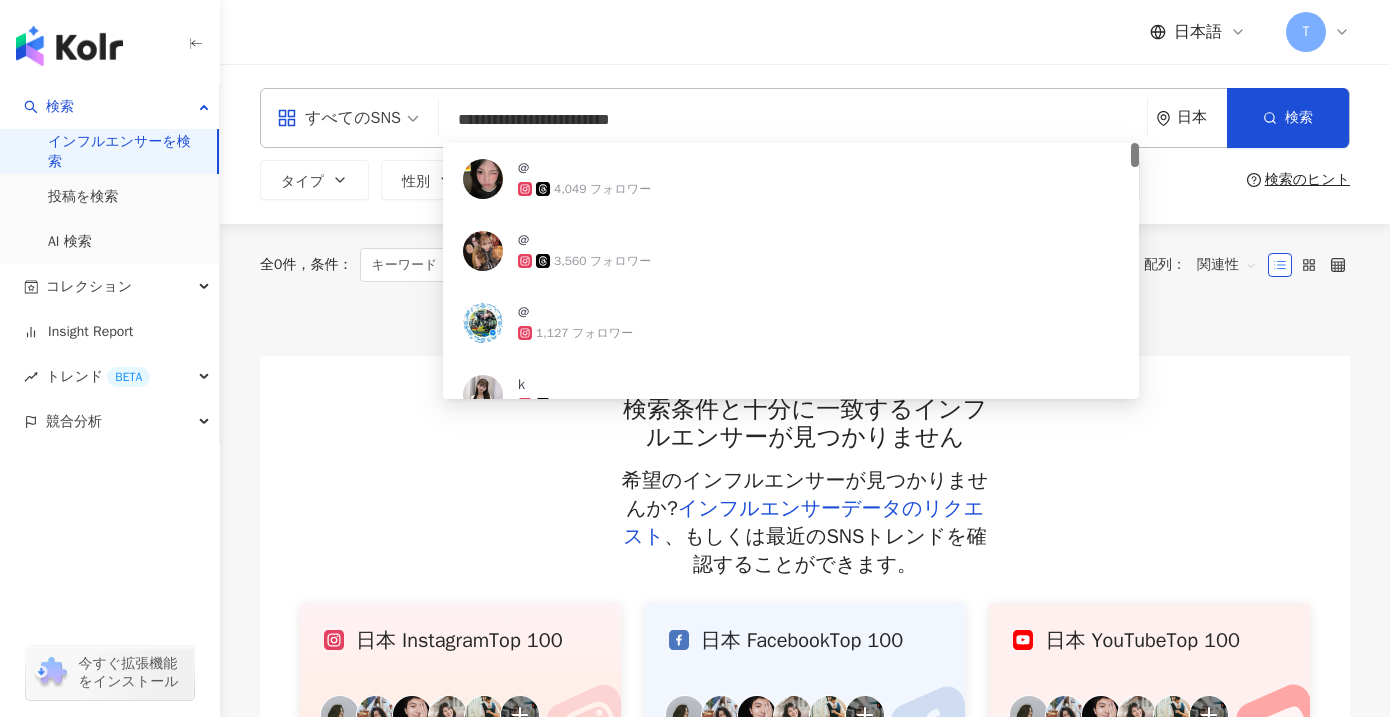 click on "**********" at bounding box center (805, 144) 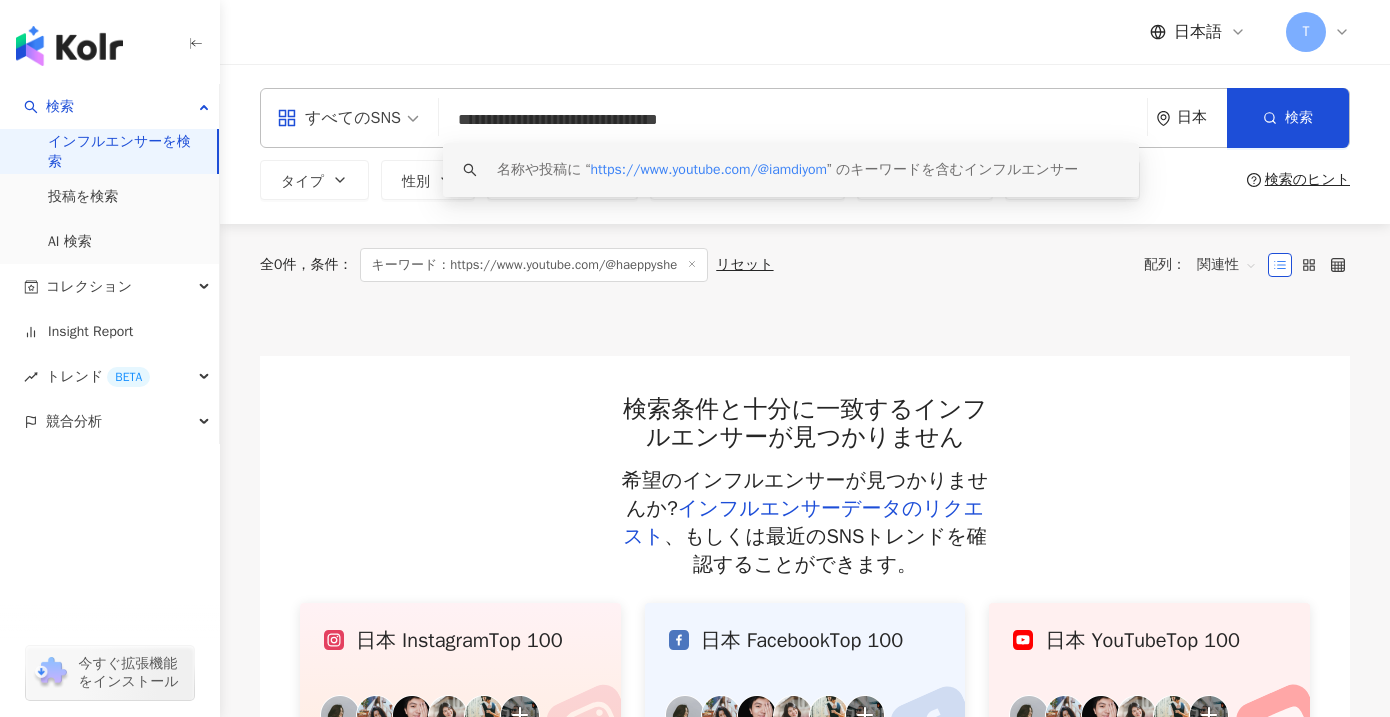 click on "https://www.youtube.com/@iamdiyom" at bounding box center (709, 169) 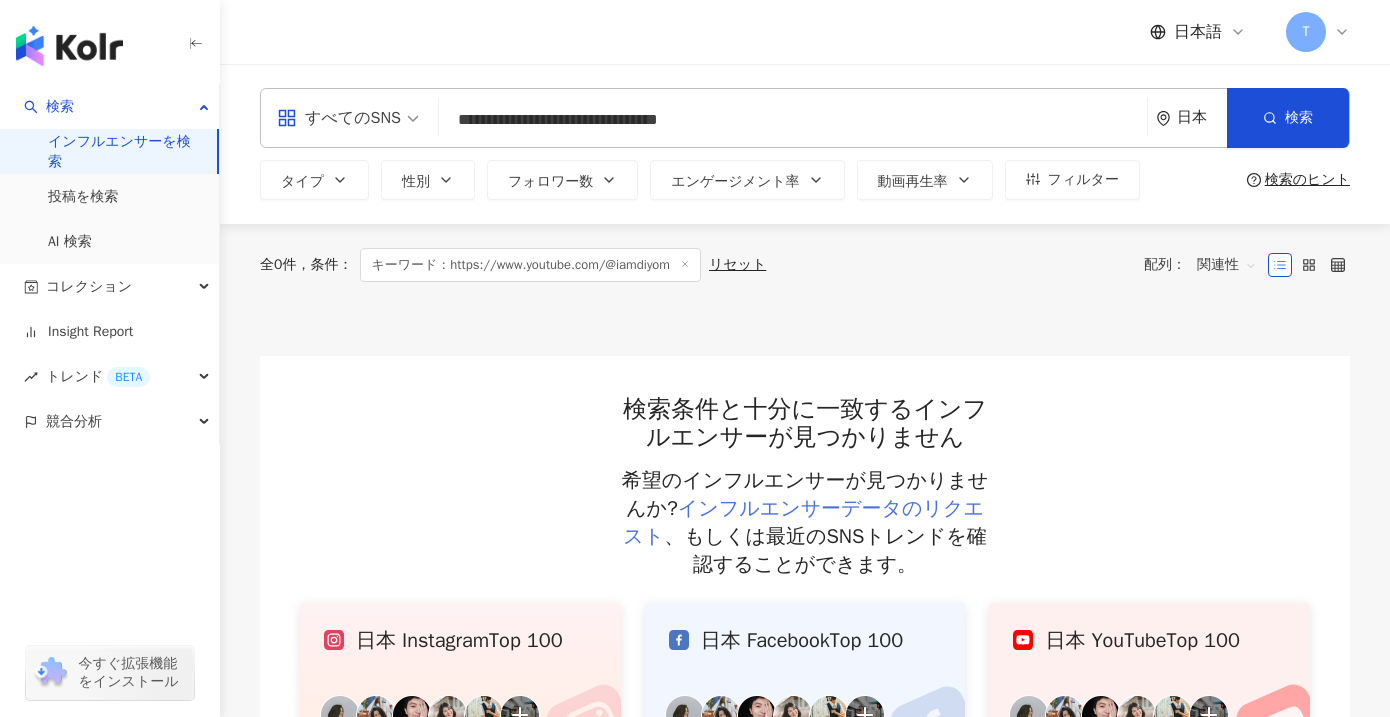 type on "**********" 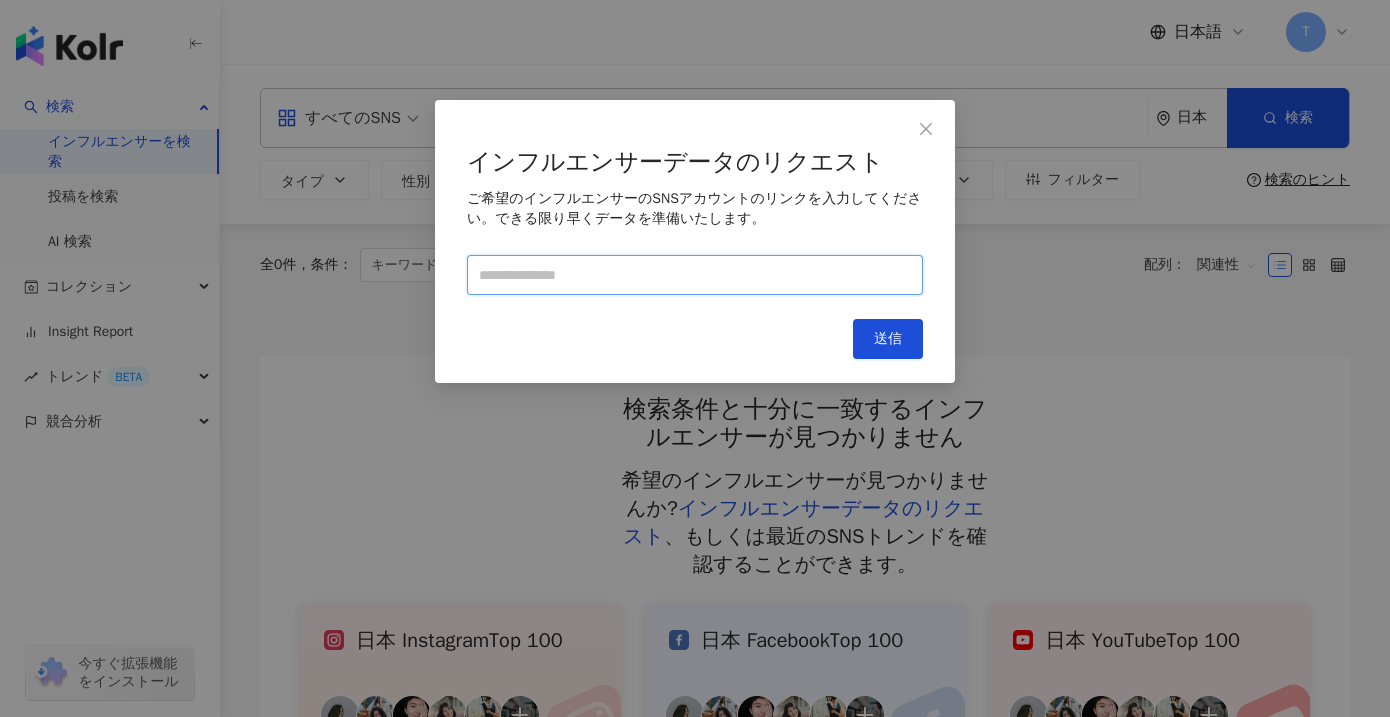 click at bounding box center [695, 275] 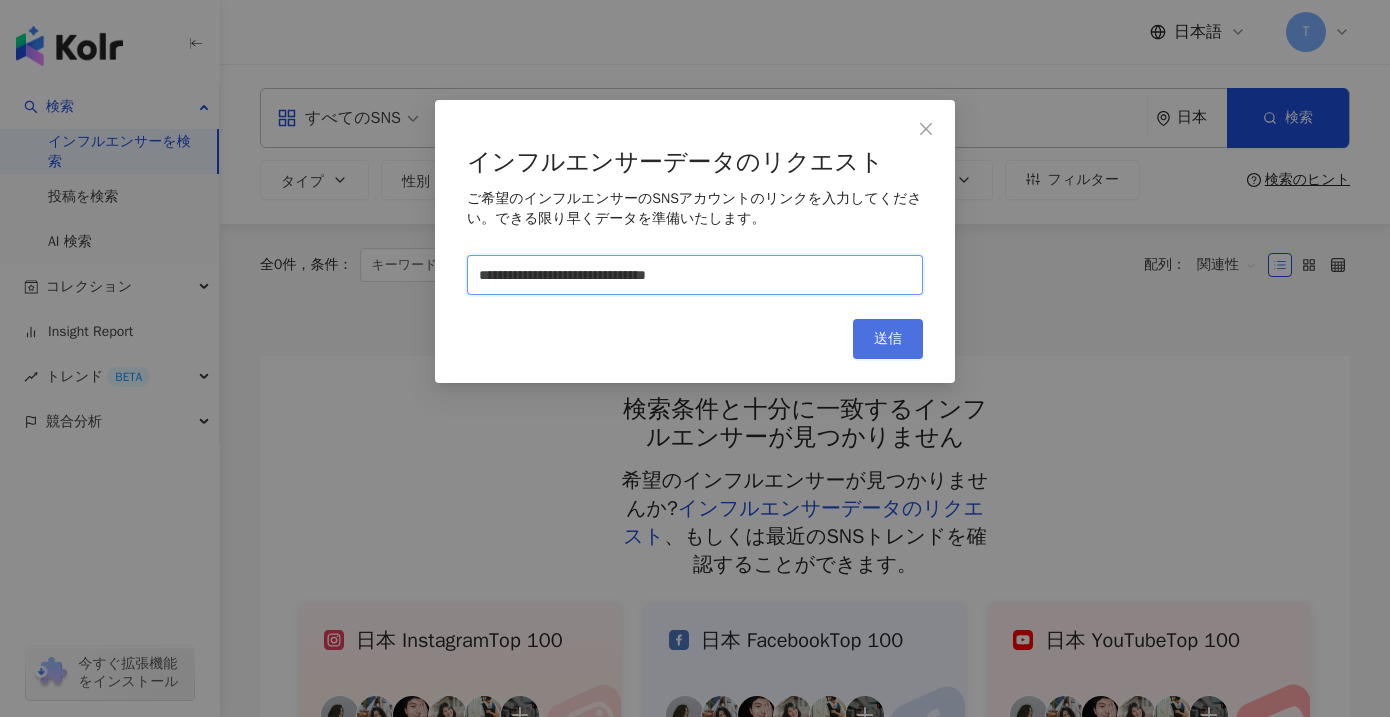 type on "**********" 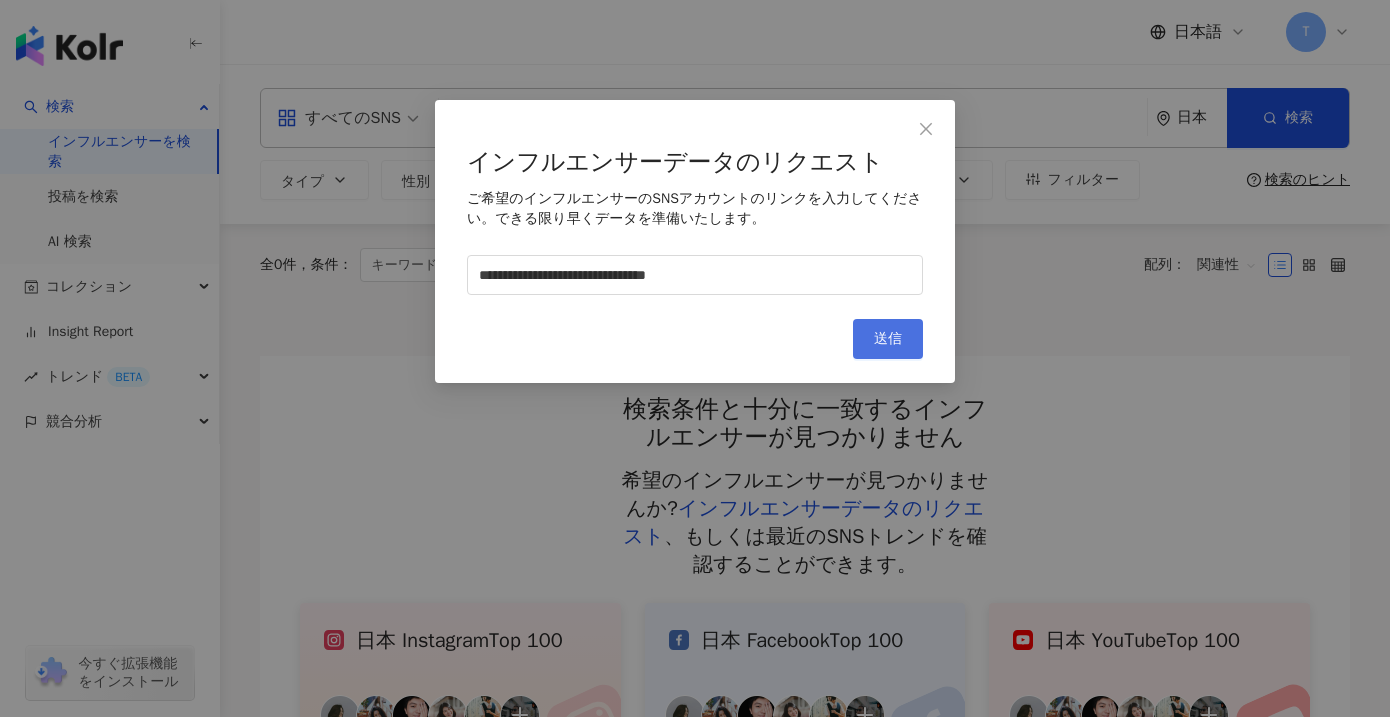 click on "送信" at bounding box center [888, 339] 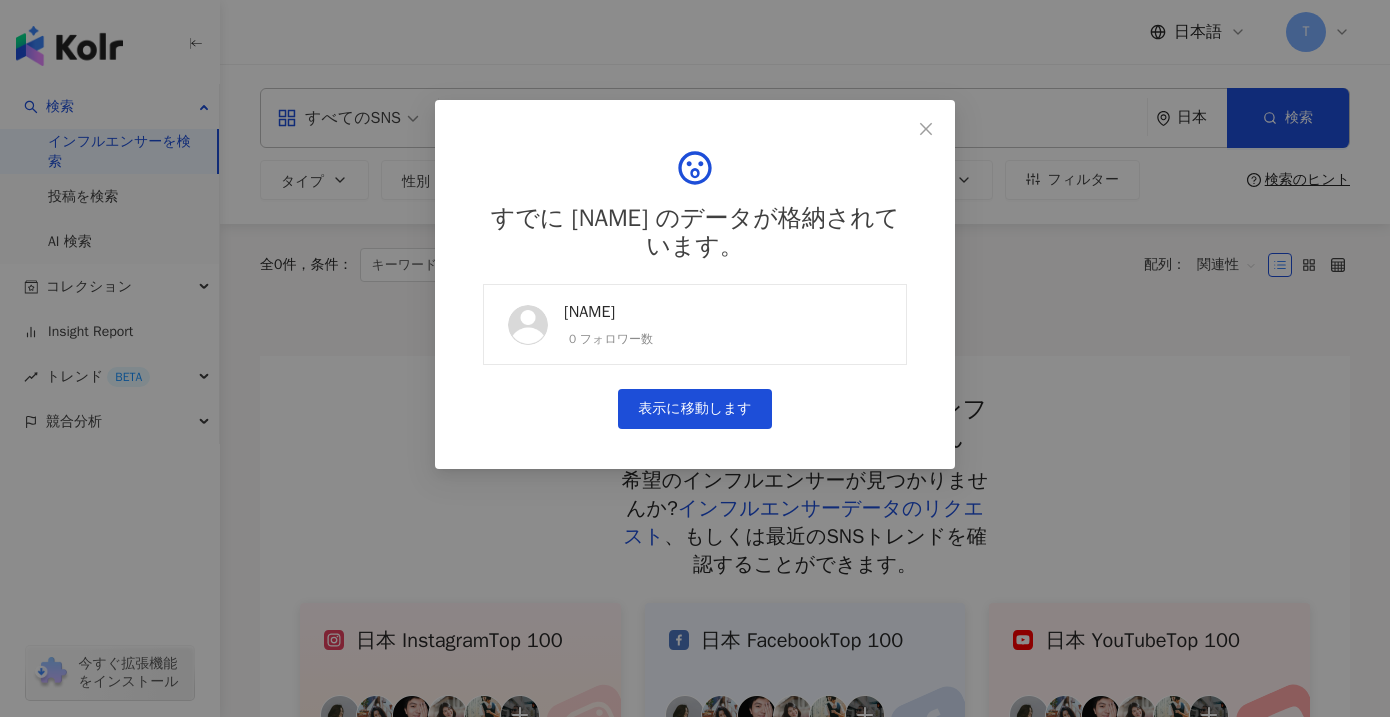 click on "김지영 0   フォロワー数" at bounding box center [695, 324] 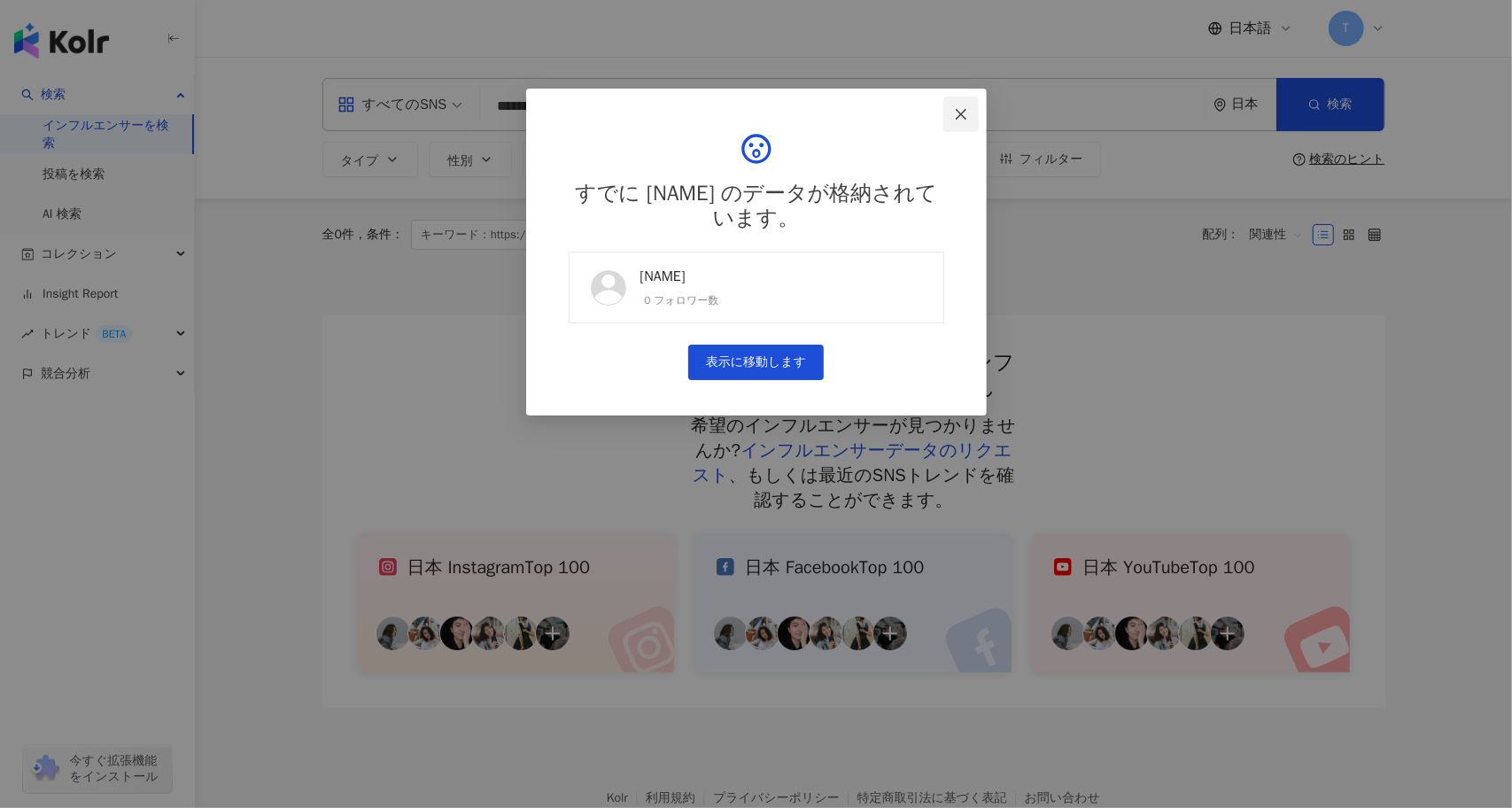 click 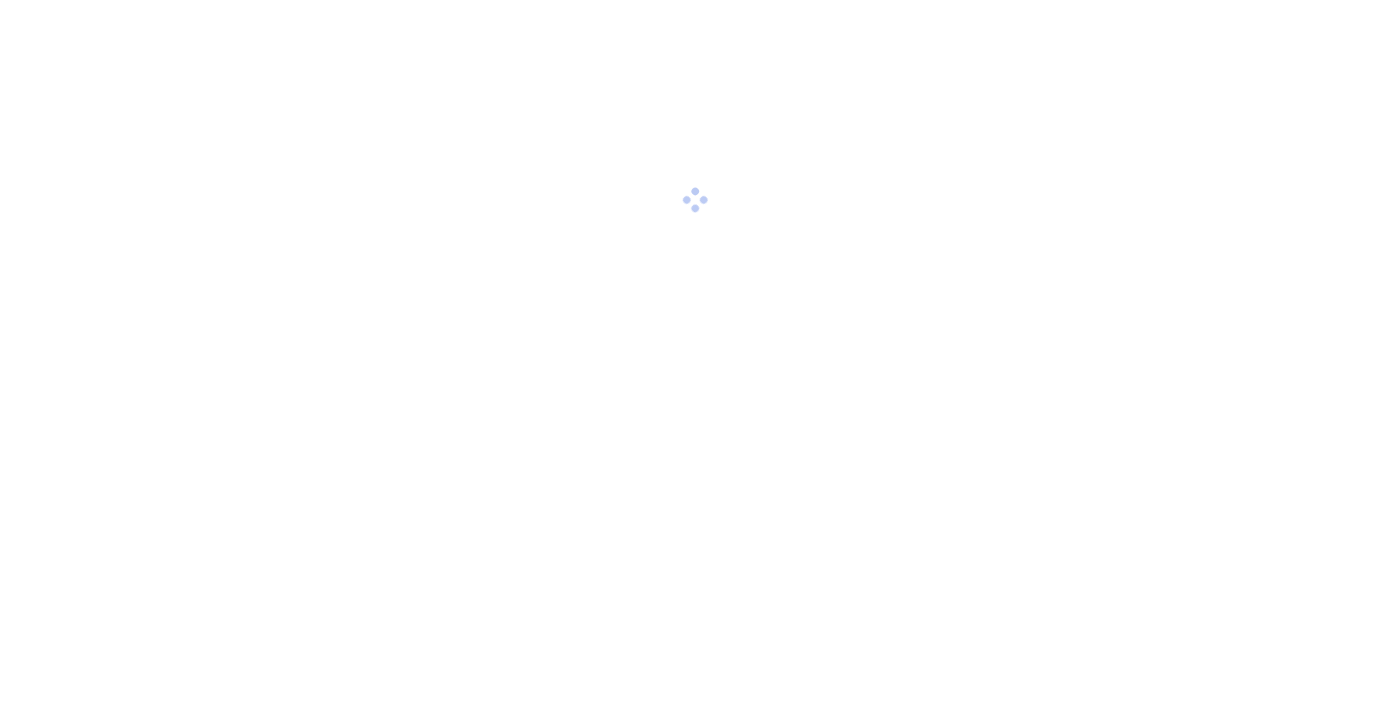 scroll, scrollTop: 0, scrollLeft: 0, axis: both 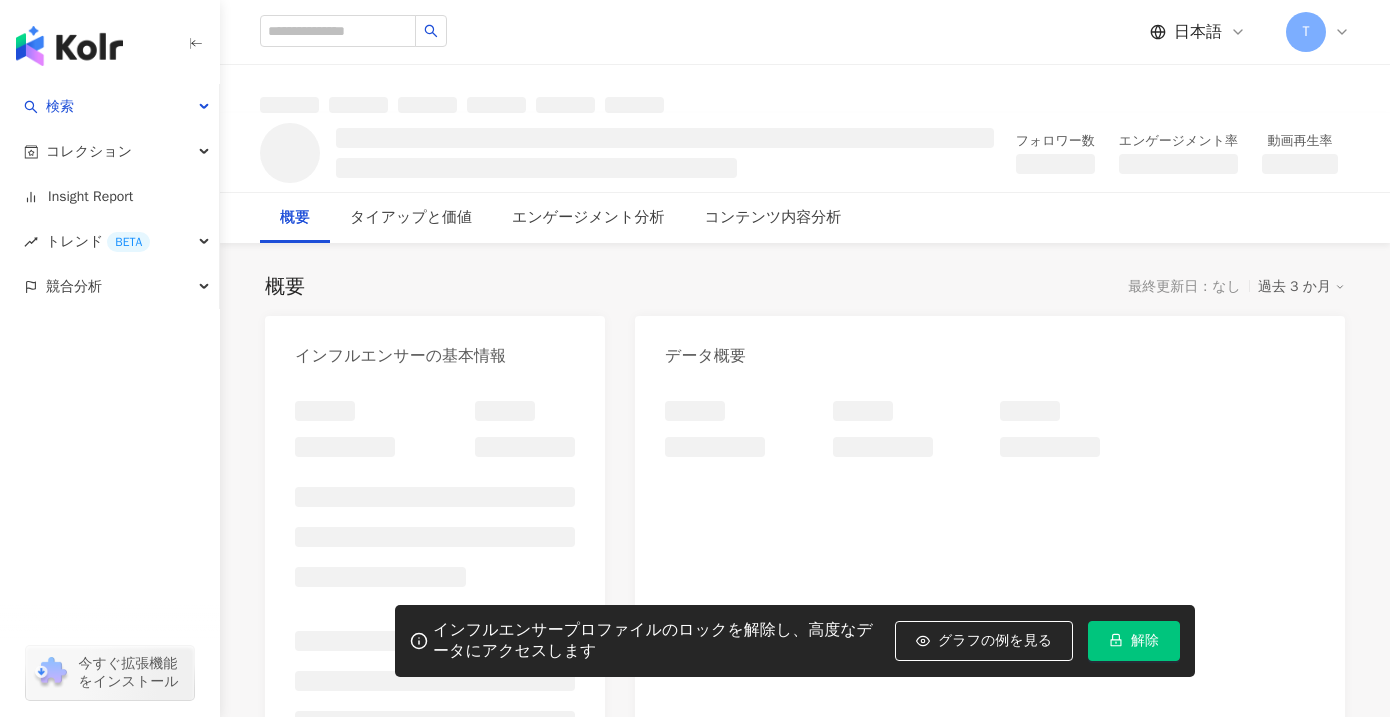 click on "解除" at bounding box center [1145, 641] 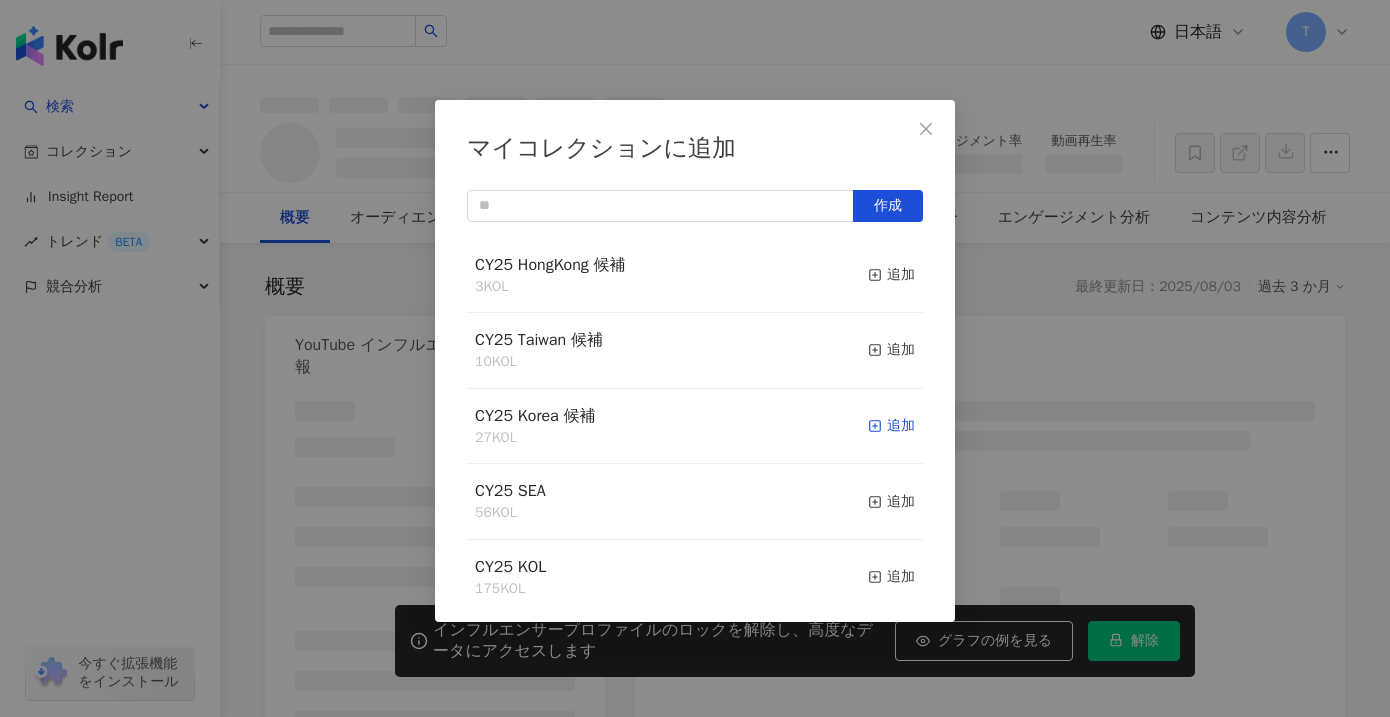 click on "追加" at bounding box center [891, 426] 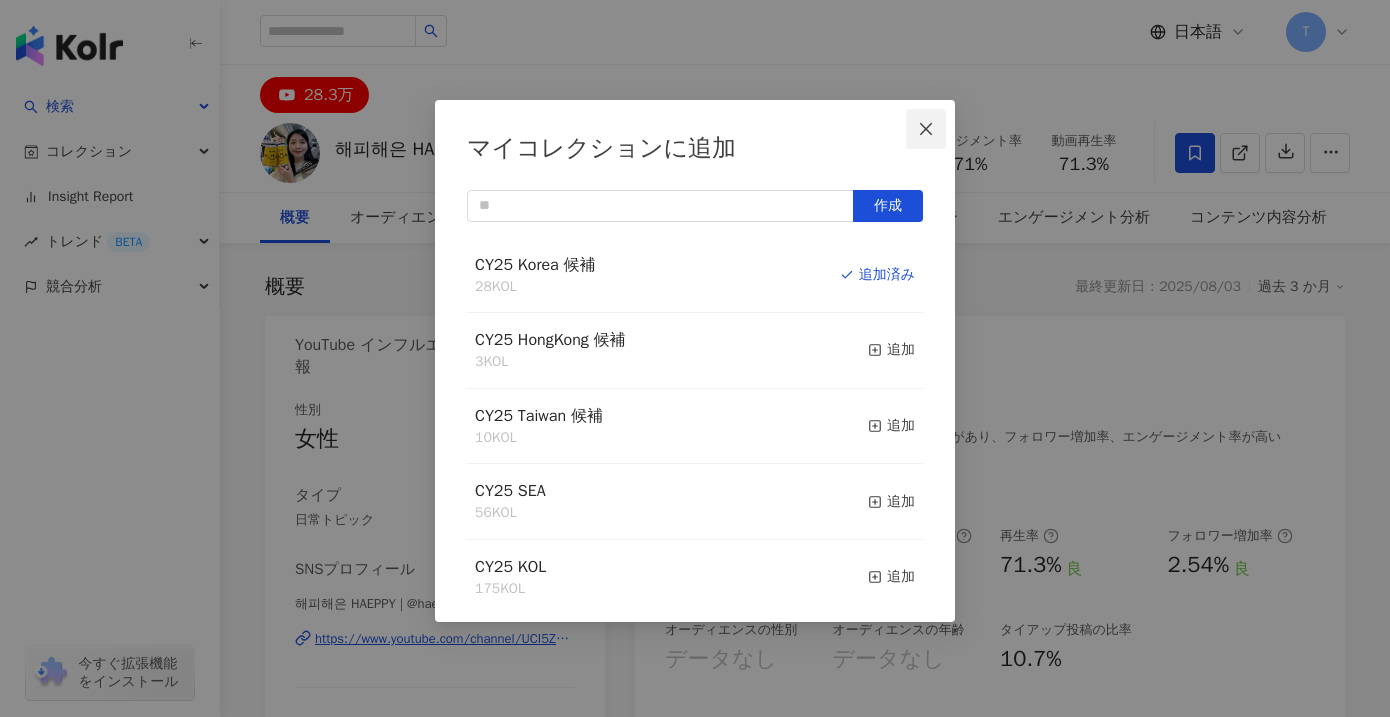 click 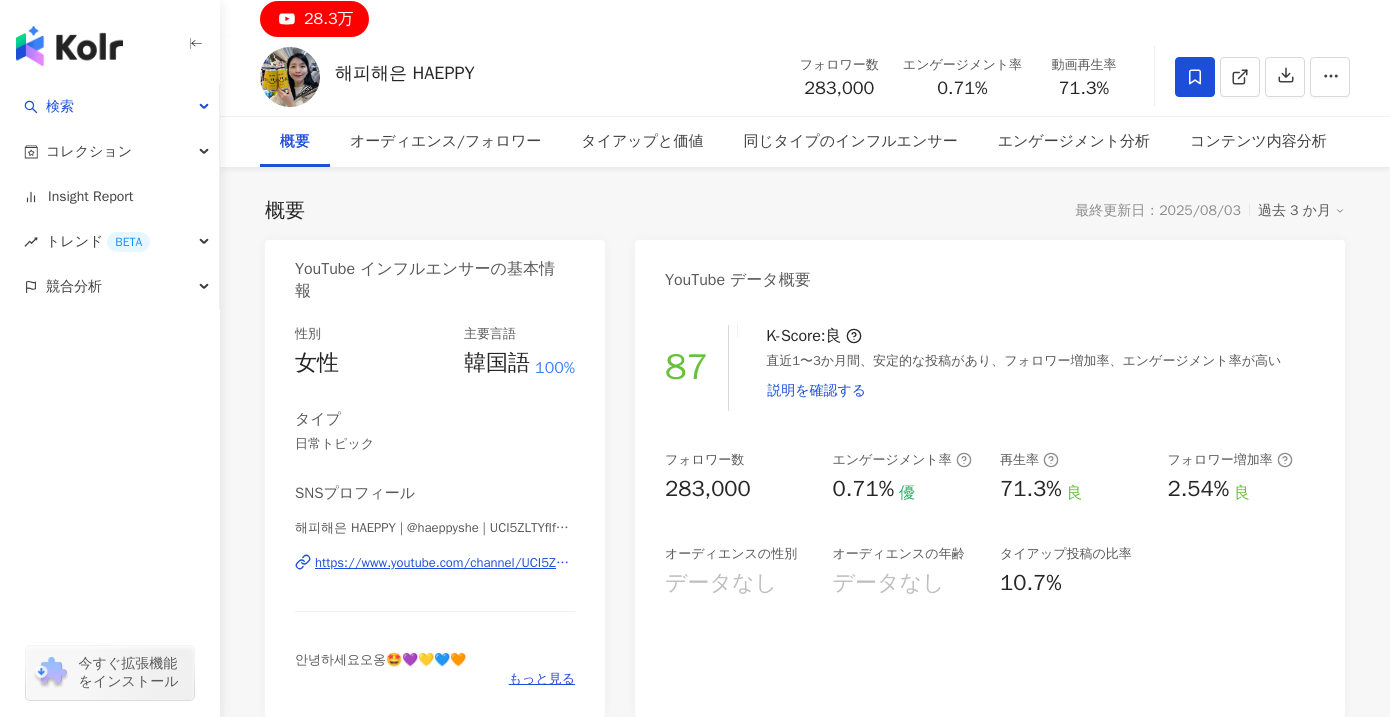 scroll, scrollTop: 0, scrollLeft: 0, axis: both 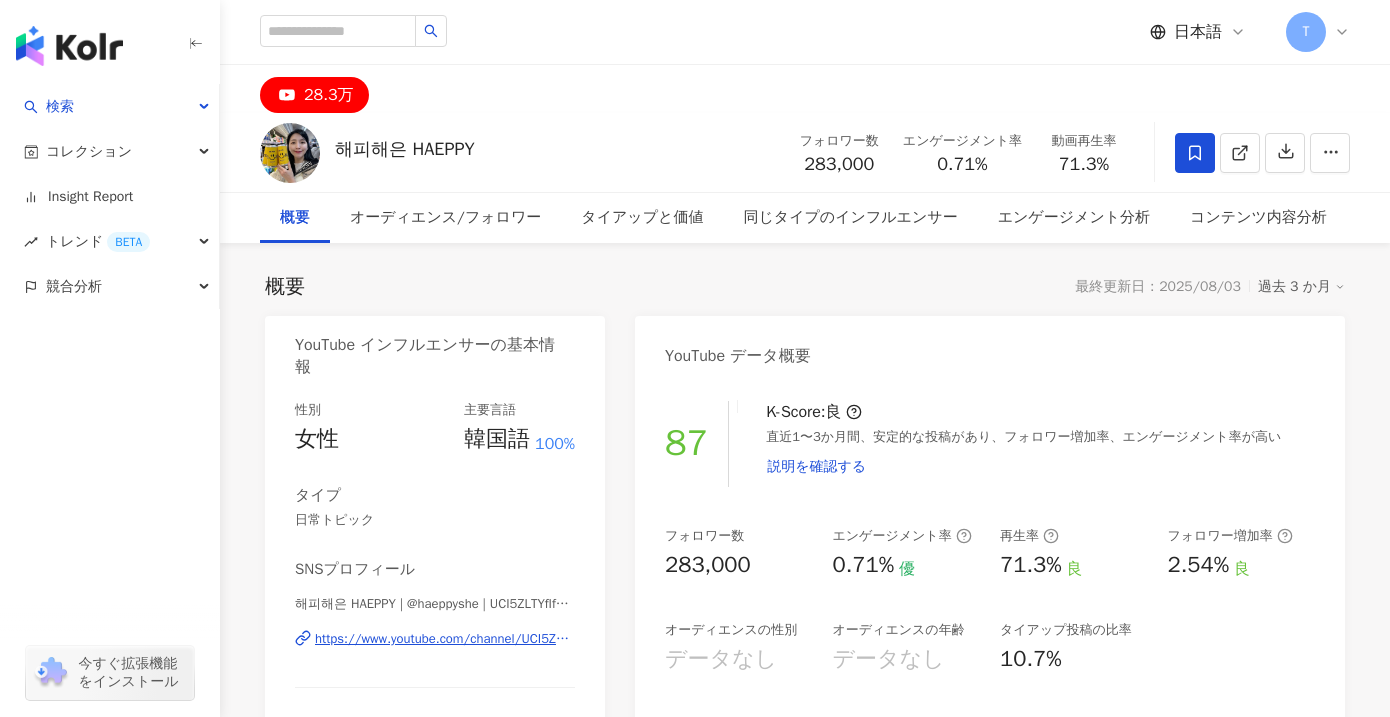 click on "直近1〜3か月間、安定的な投稿があり、フォロワー増加率、エンゲージメント率が高い 説明を確認する" at bounding box center (1040, 457) 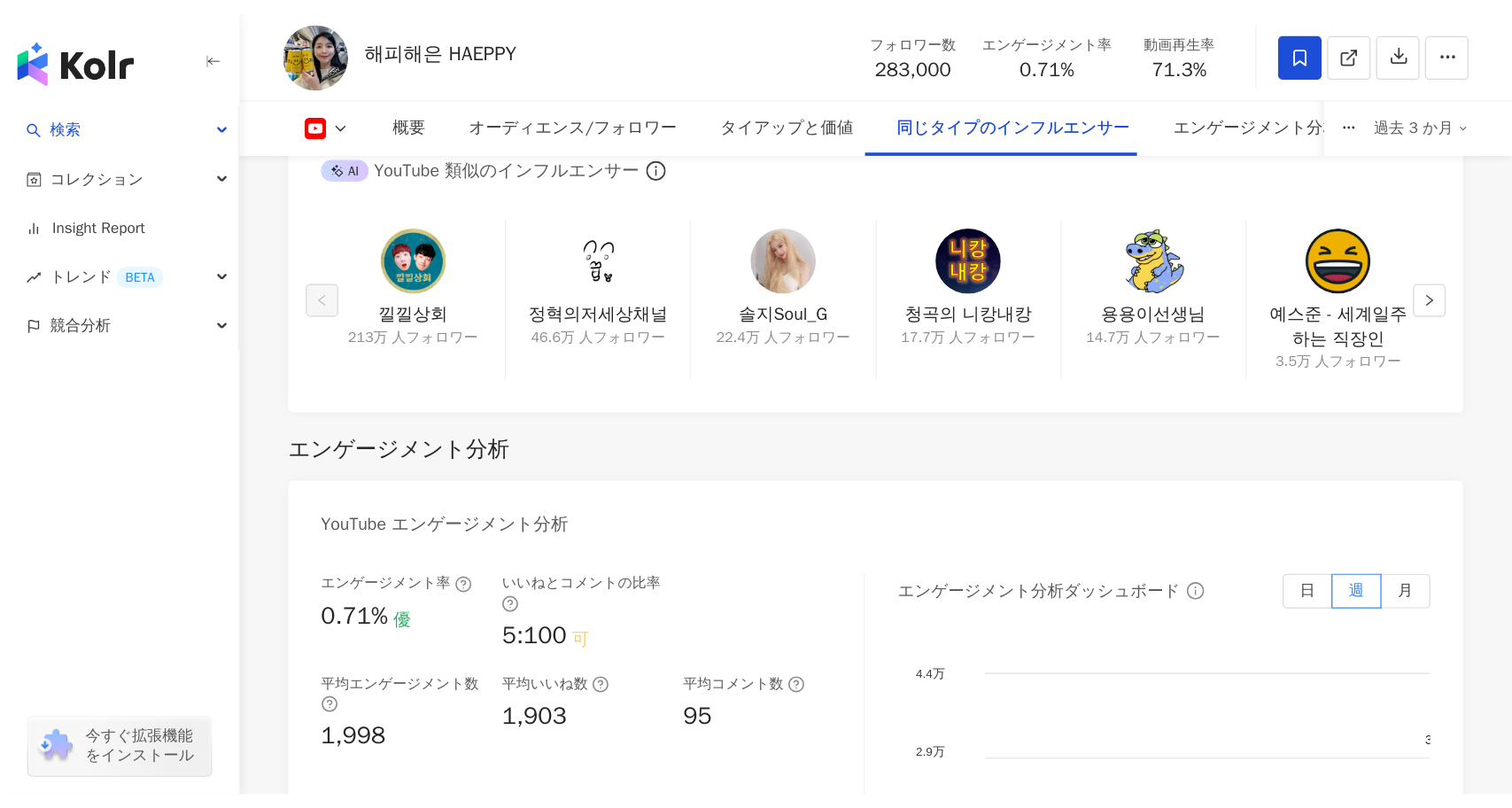 scroll, scrollTop: 2569, scrollLeft: 0, axis: vertical 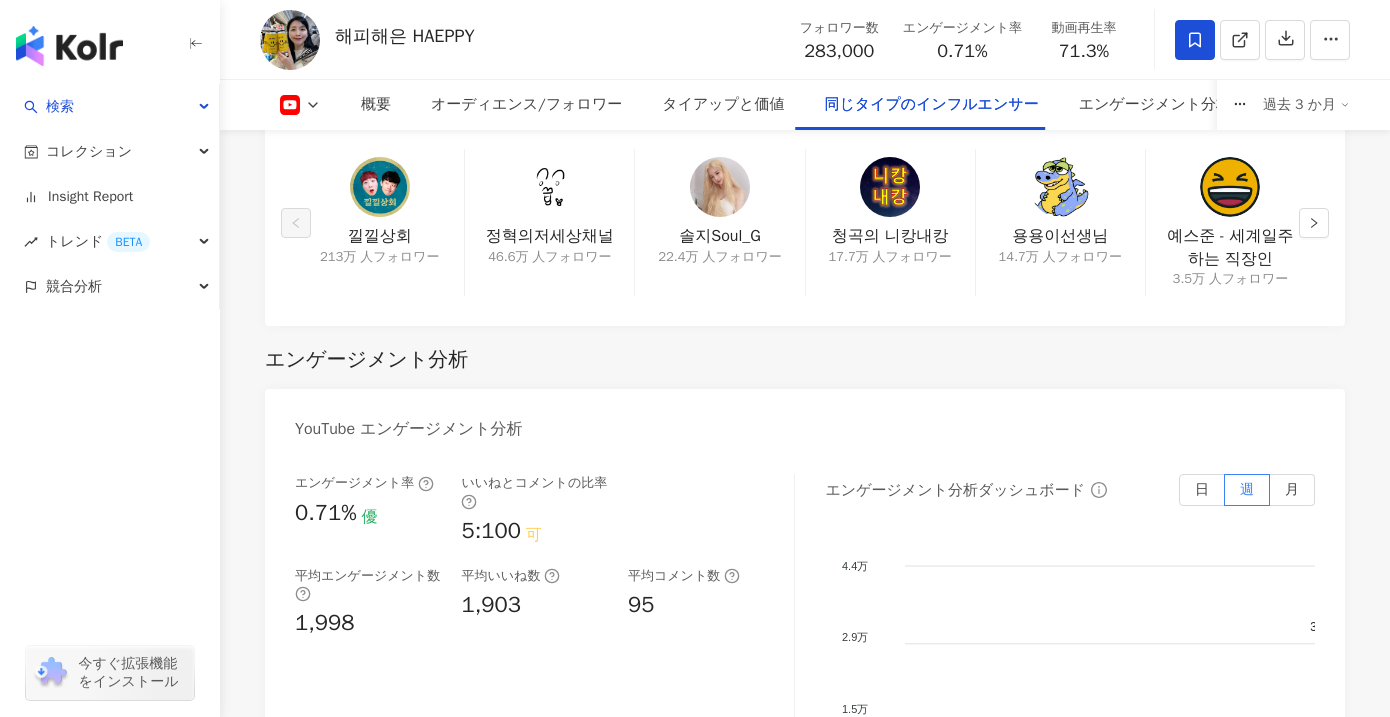 click at bounding box center (720, 187) 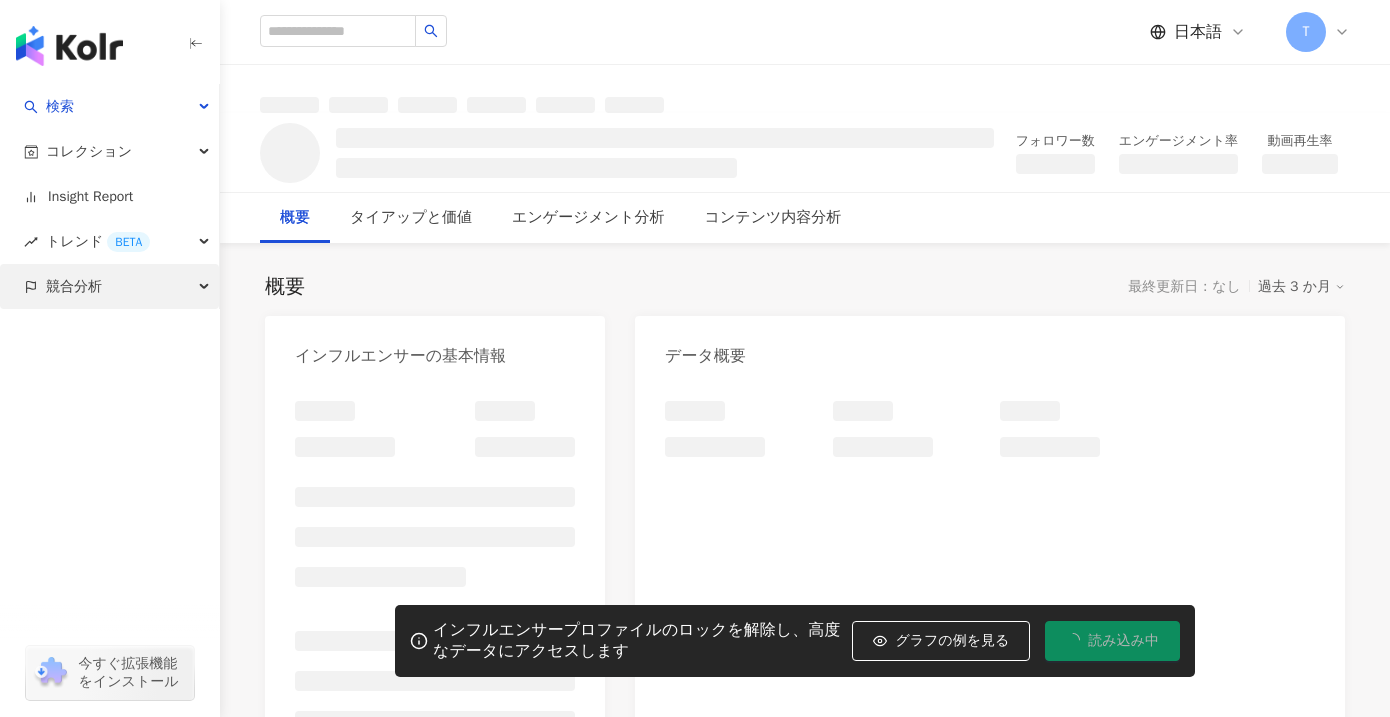 scroll, scrollTop: 0, scrollLeft: 0, axis: both 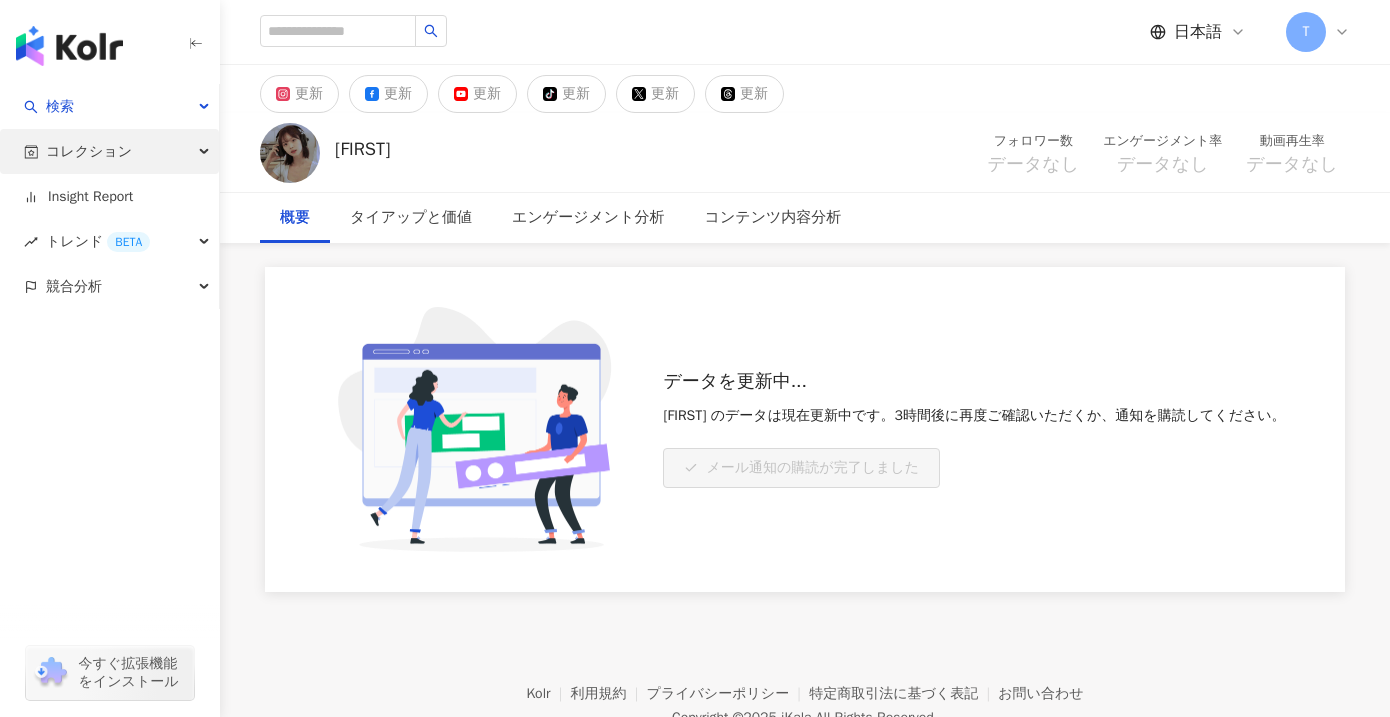 click on "データを更新中... 김지영 のデータは現在更新中です。3時間後に再度ご確認いただくか、通知を購読してください。 メール通知の購読が完了しました" at bounding box center [805, 429] 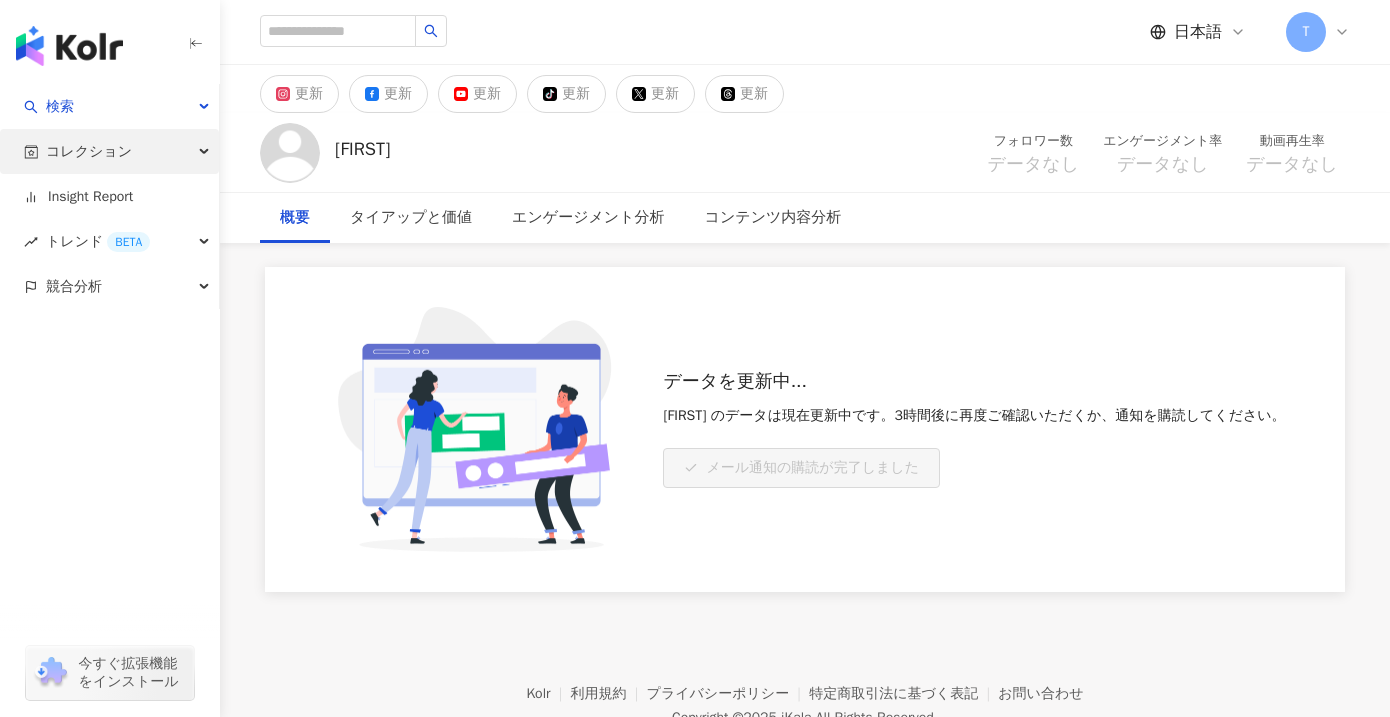 scroll, scrollTop: 0, scrollLeft: 0, axis: both 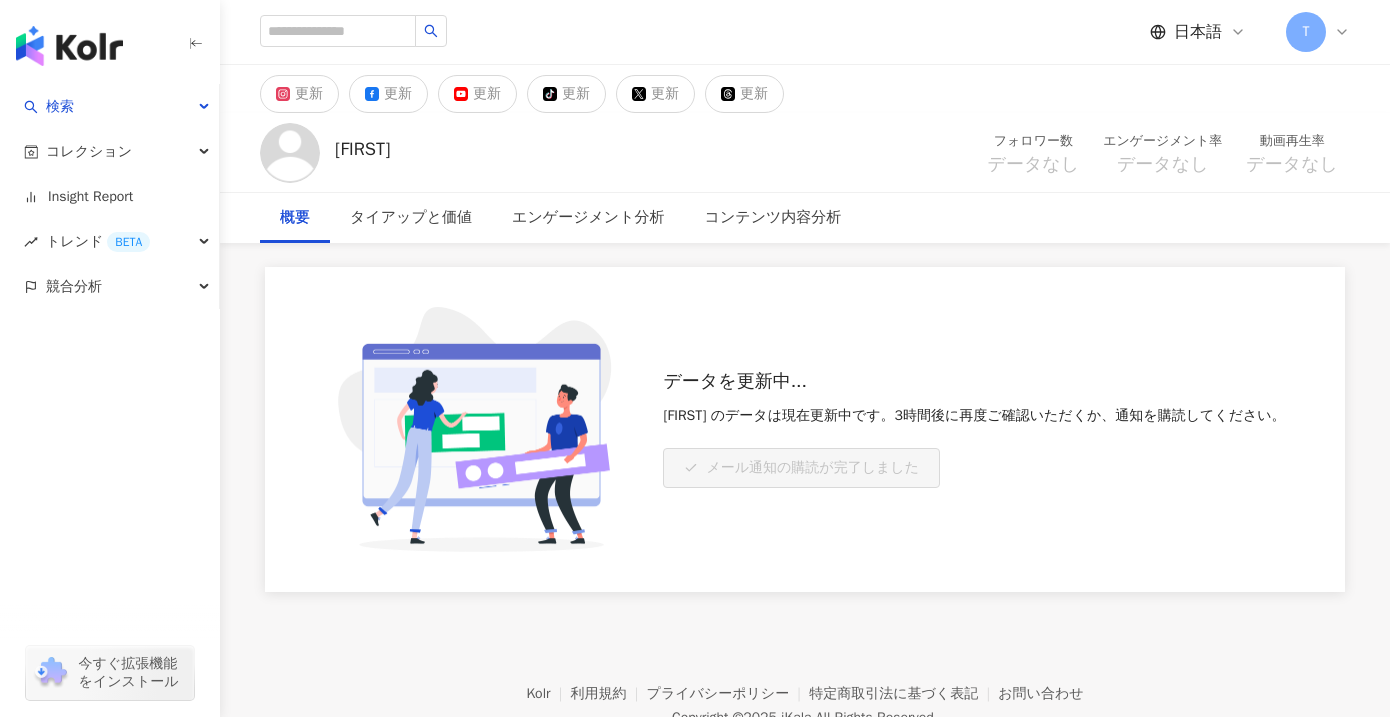 drag, startPoint x: 718, startPoint y: 323, endPoint x: 740, endPoint y: 53, distance: 270.8948 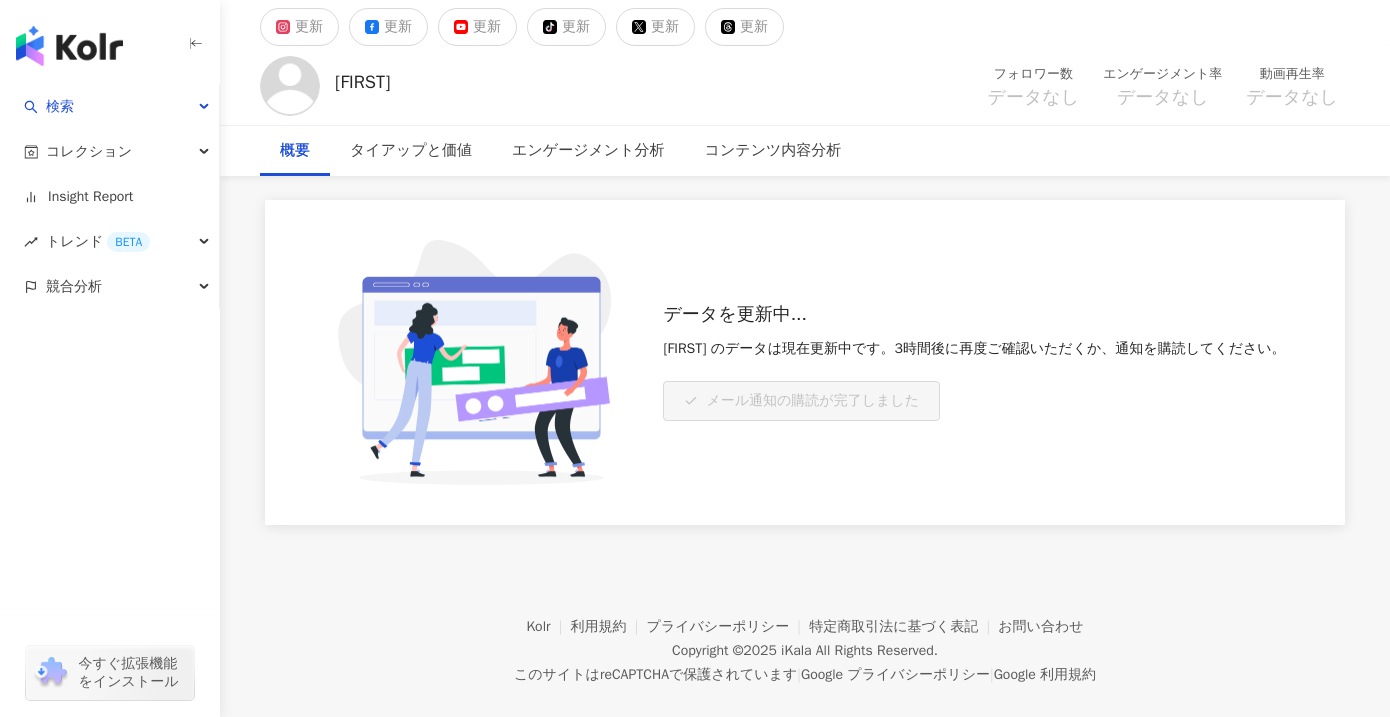 scroll, scrollTop: 96, scrollLeft: 0, axis: vertical 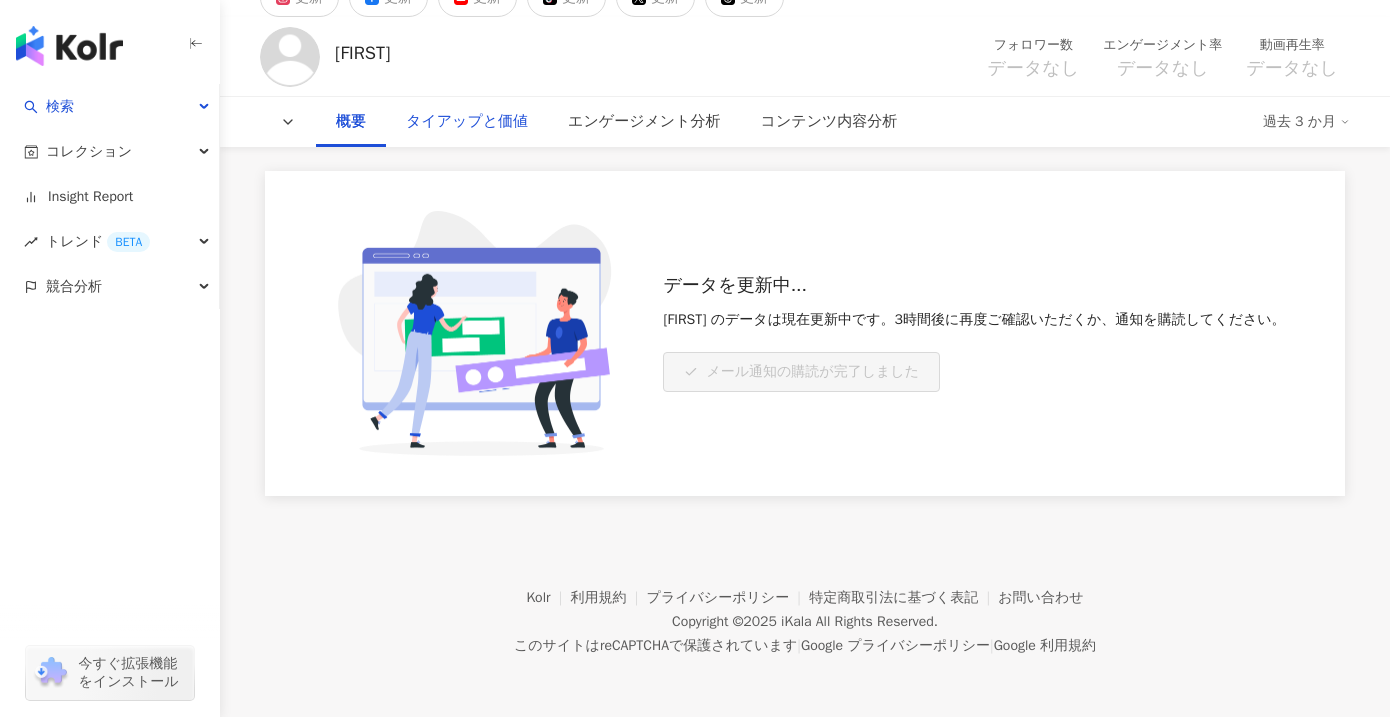 click on "タイアップと価値" at bounding box center [467, 122] 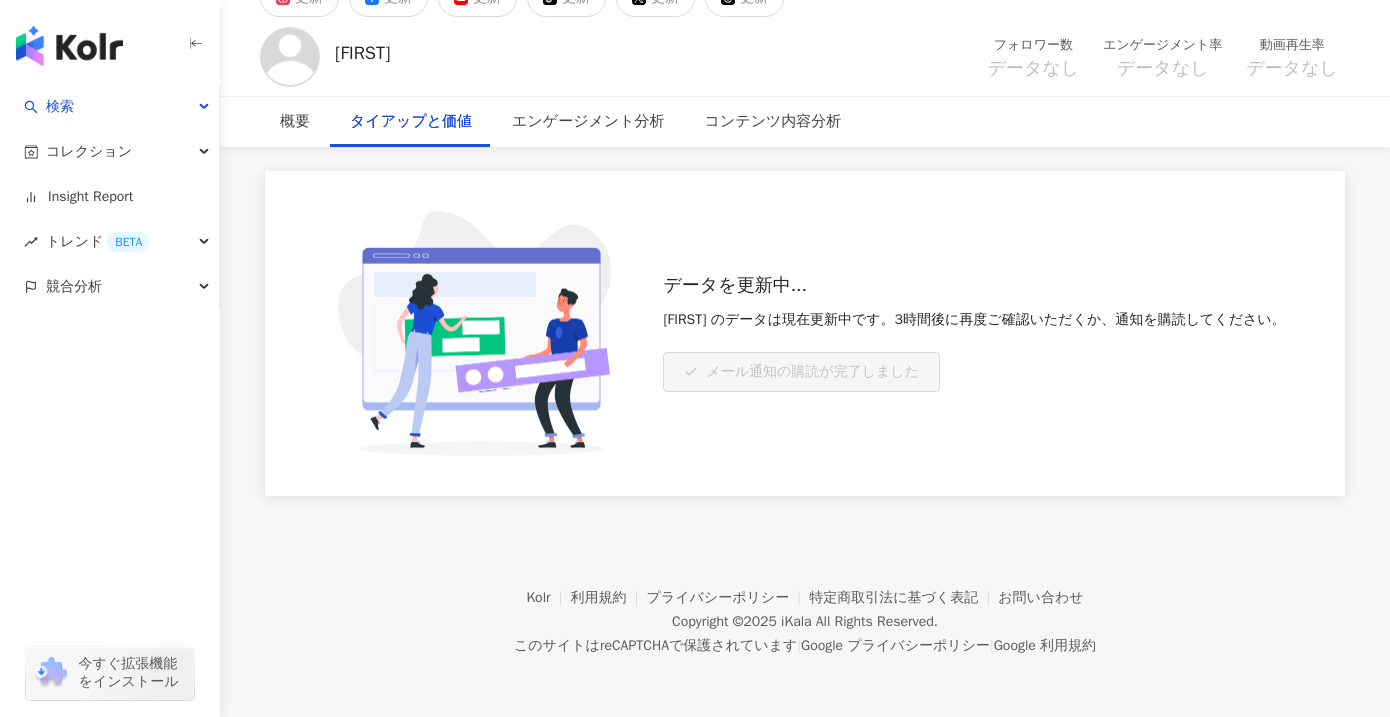 scroll, scrollTop: 0, scrollLeft: 0, axis: both 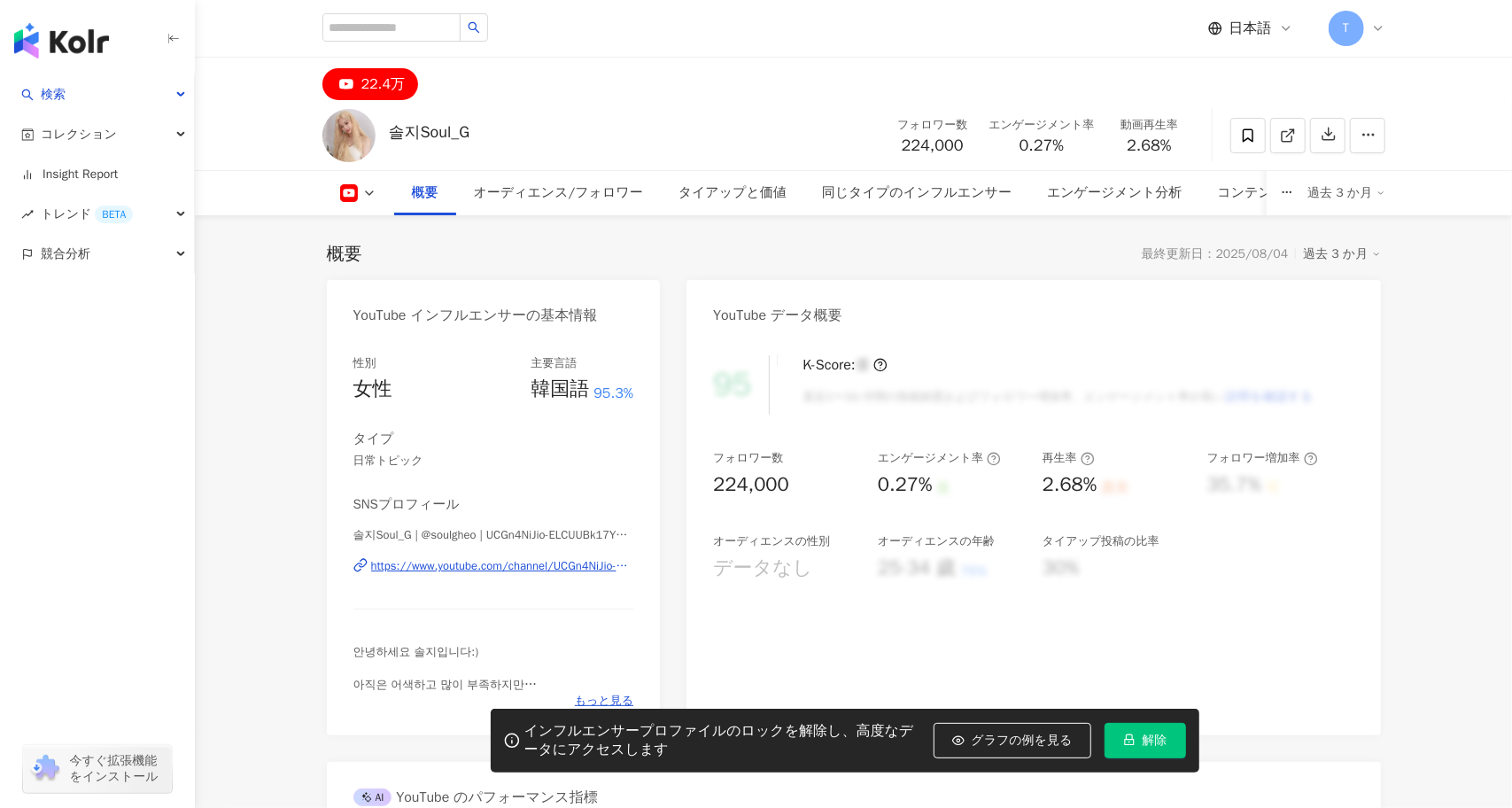 click 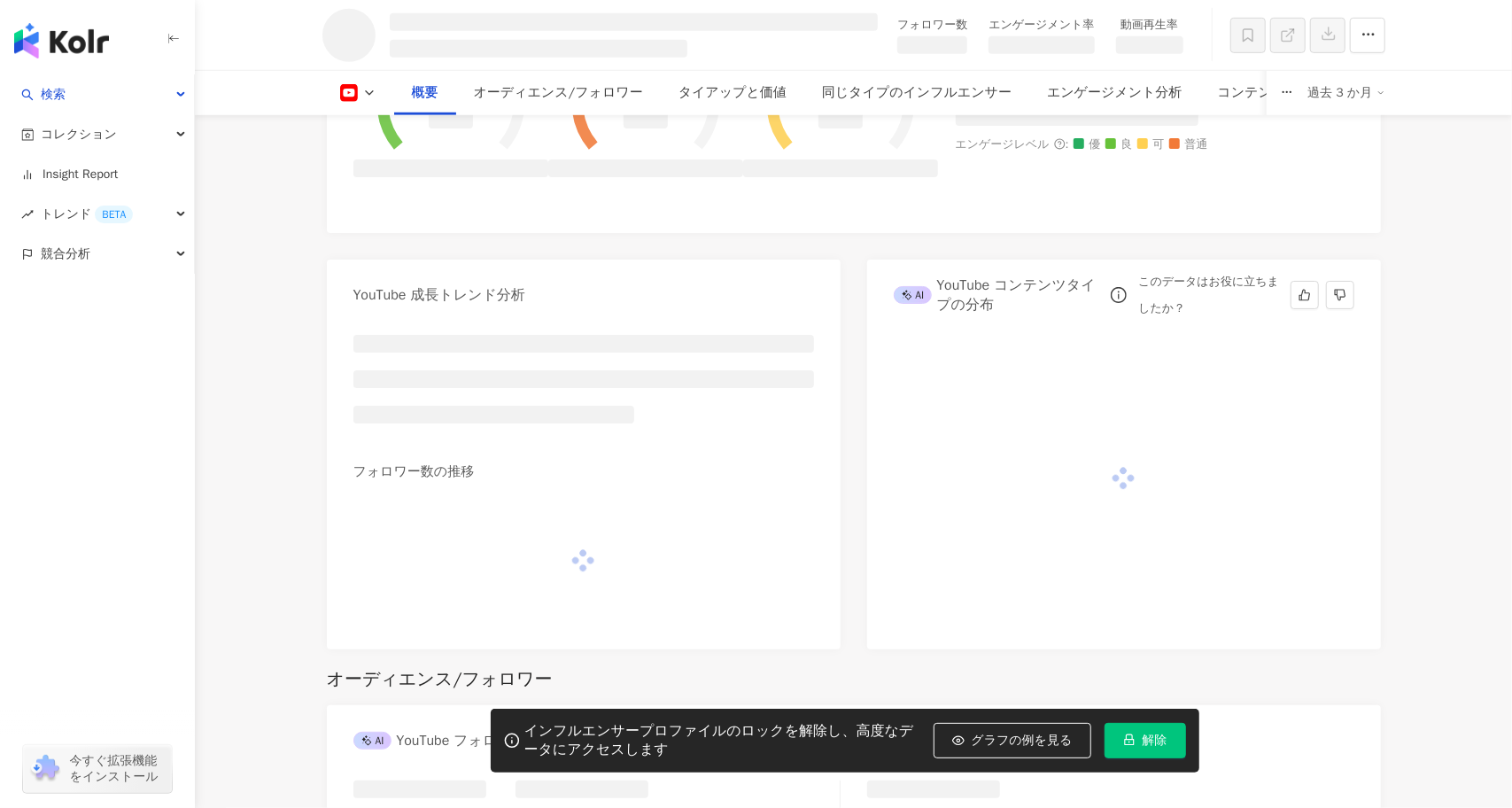 scroll, scrollTop: 784, scrollLeft: 0, axis: vertical 